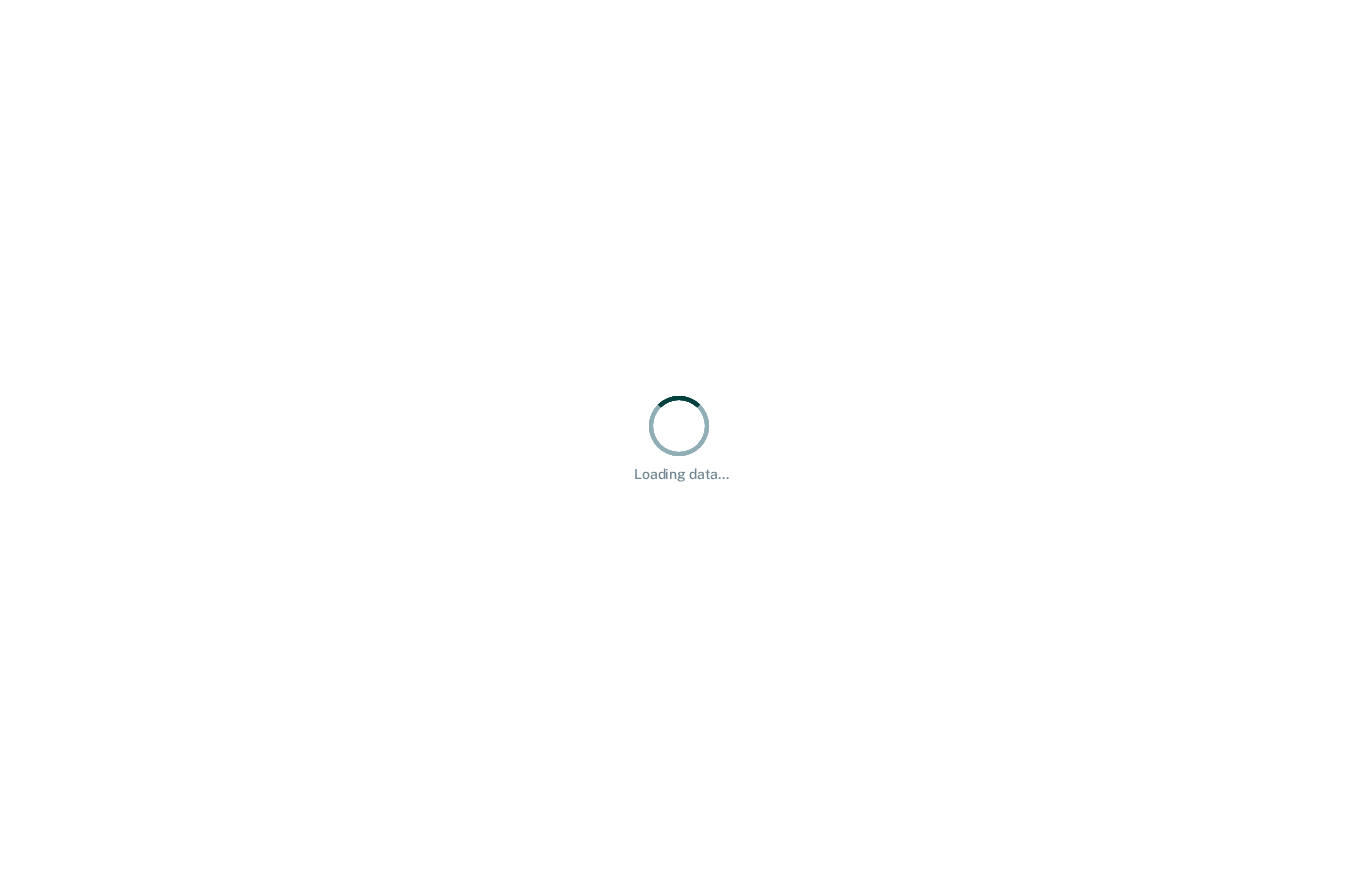 scroll, scrollTop: 0, scrollLeft: 0, axis: both 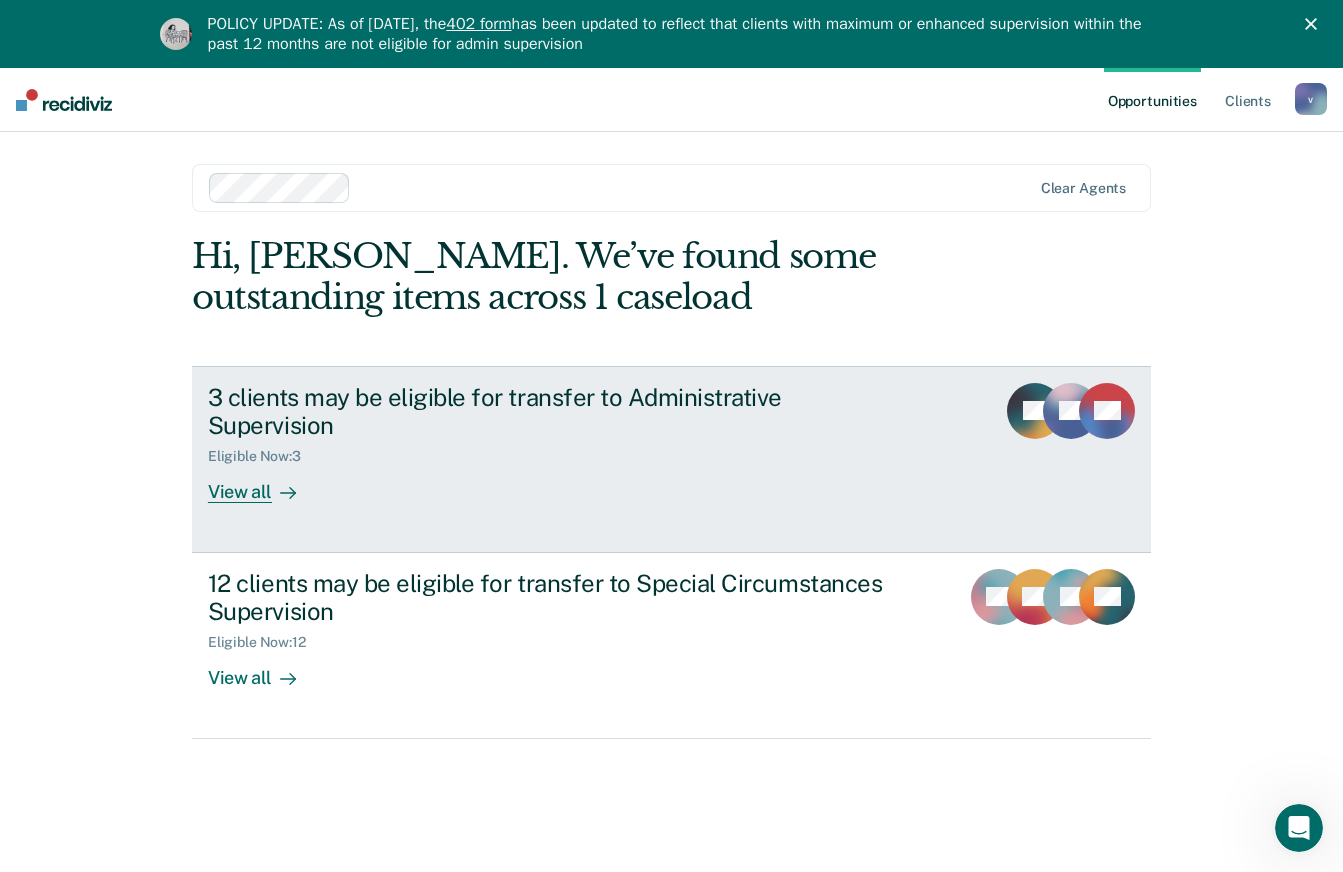 click on "View all" at bounding box center [264, 484] 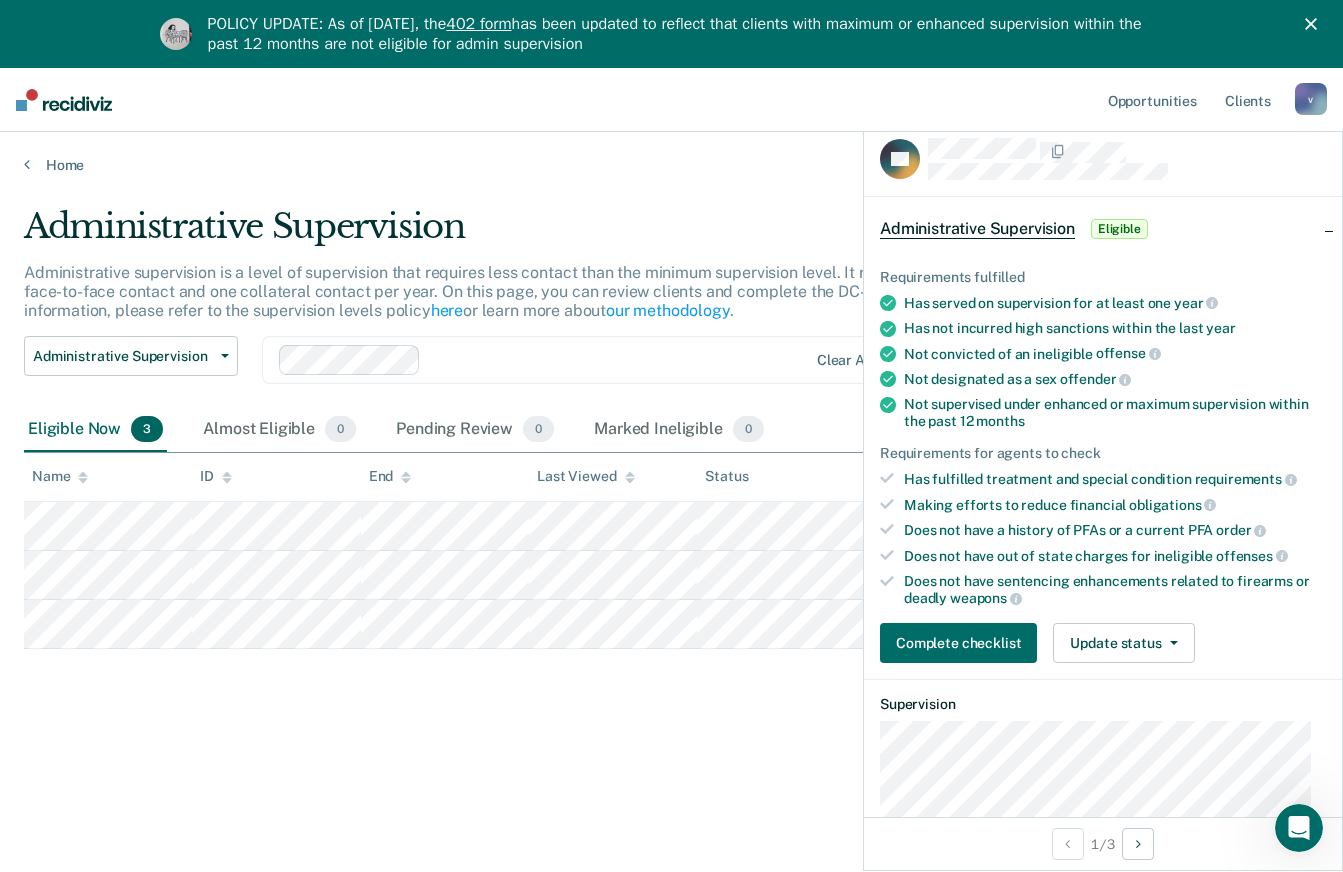 click on "Administrative Supervision   Administrative supervision is a level of supervision that requires less contact than the minimum supervision level. It requires at least one face-to-face contact and one collateral contact per year. On this page, you can review clients and complete the DC-P 402 form. For more information, please refer to the supervision levels policy  here  or learn more about  our methodology . Administrative Supervision Administrative Supervision Special Circumstances Supervision Clear   agents Eligible Now 3 Almost Eligible 0 Pending Review 0 Marked Ineligible 0
To pick up a draggable item, press the space bar.
While dragging, use the arrow keys to move the item.
Press space again to drop the item in its new position, or press escape to cancel.
Name ID End Last Viewed Status Assigned to" at bounding box center (671, 498) 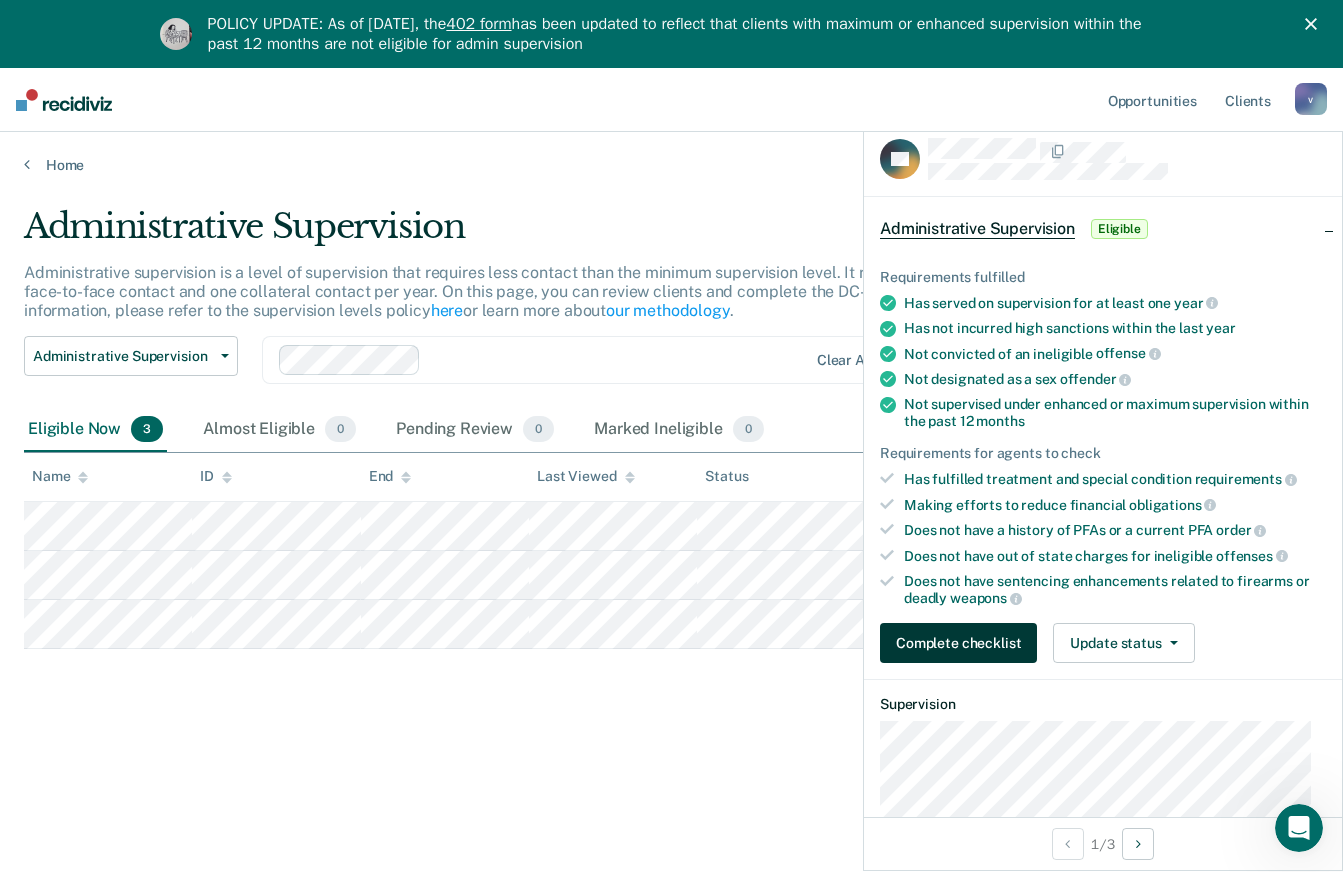 click on "Complete checklist" at bounding box center [958, 643] 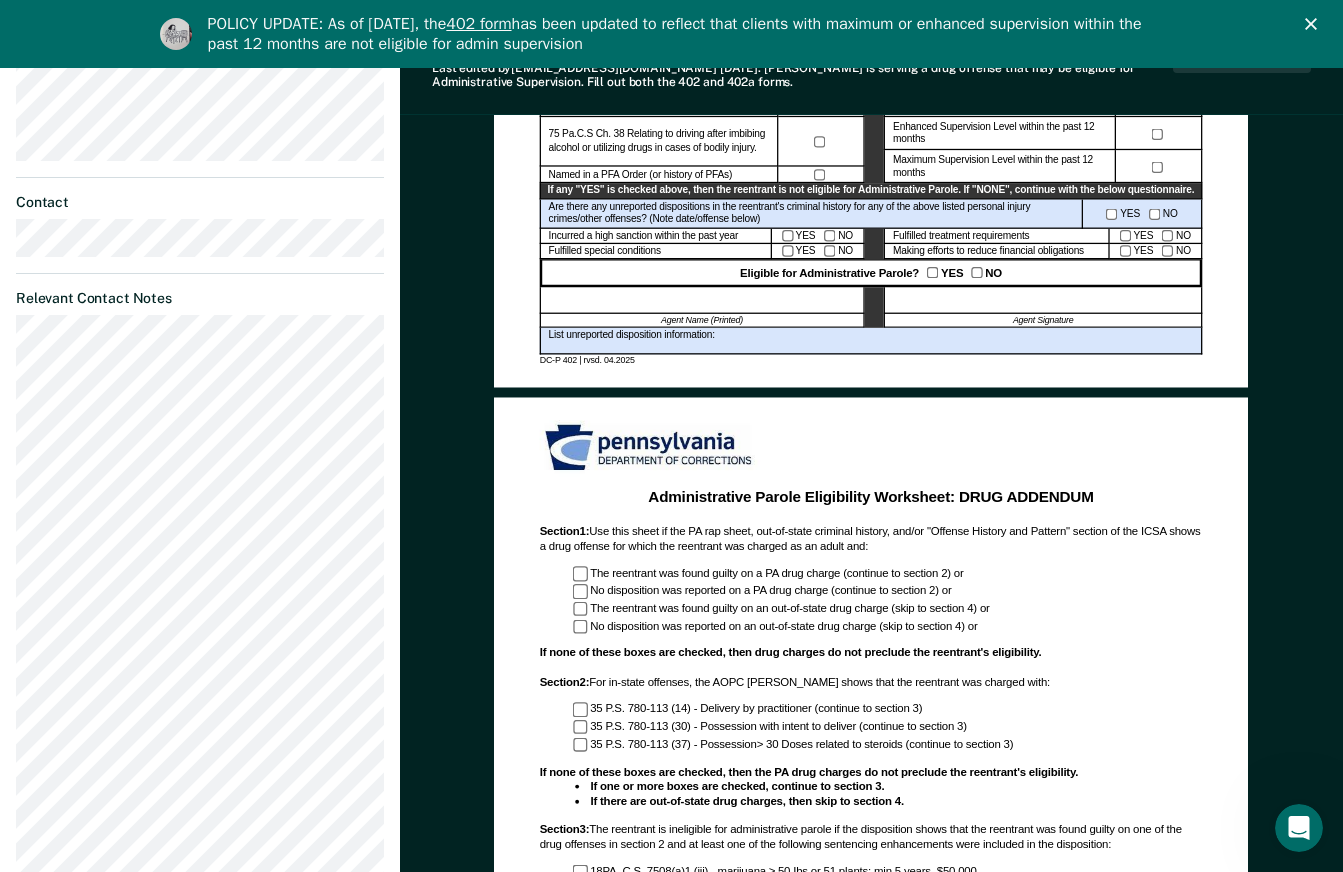 scroll, scrollTop: 900, scrollLeft: 0, axis: vertical 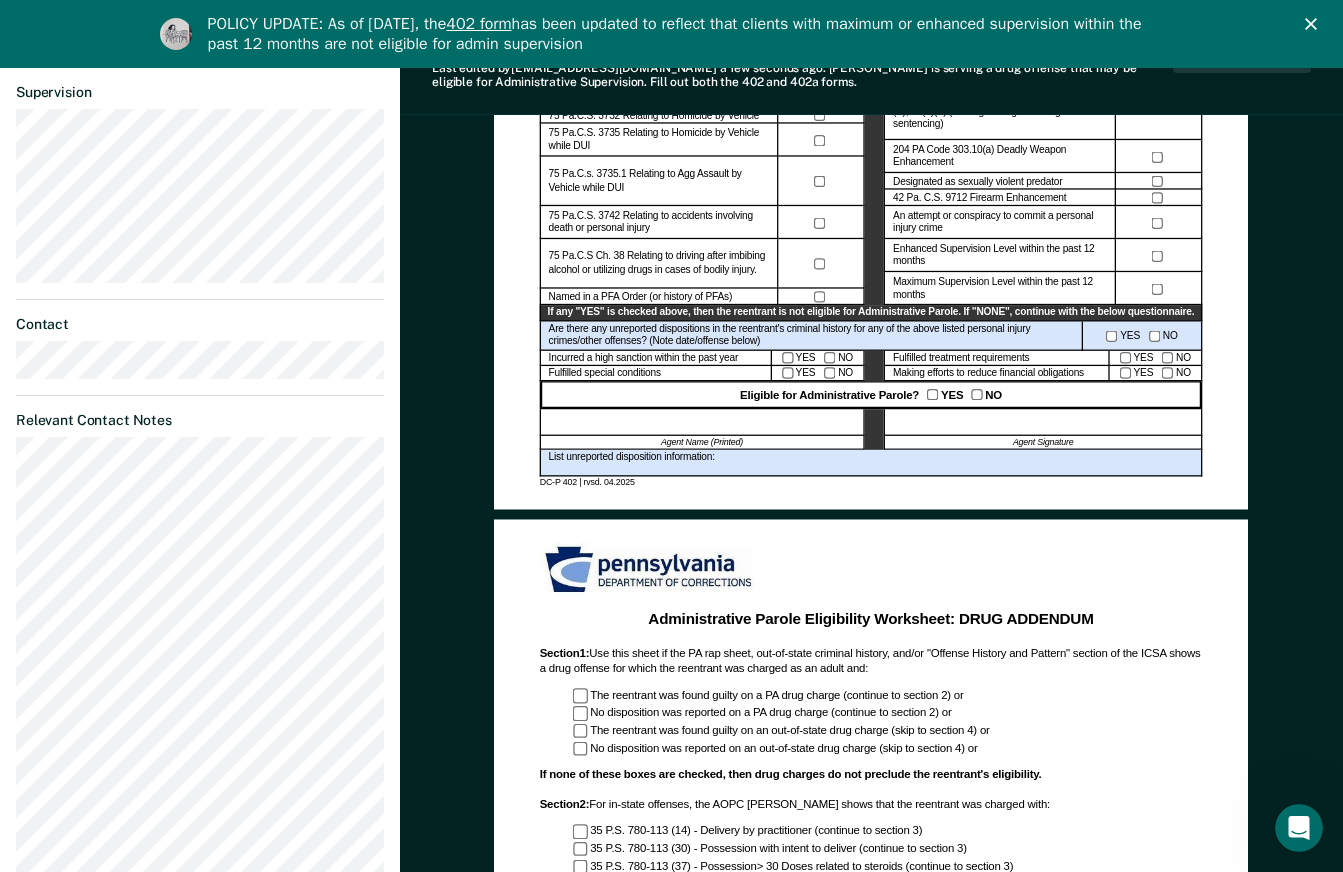 click at bounding box center (702, 422) 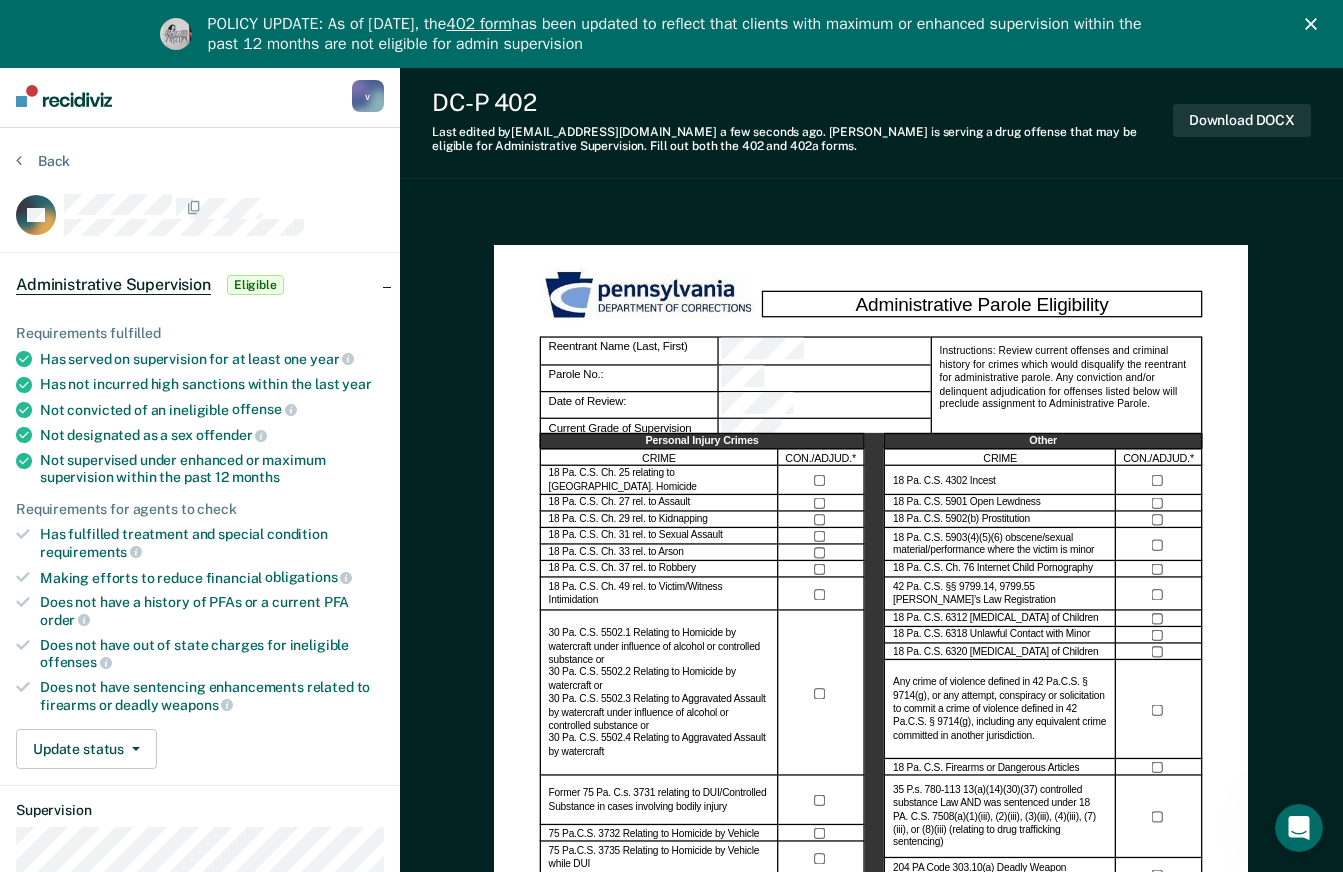 scroll, scrollTop: 0, scrollLeft: 0, axis: both 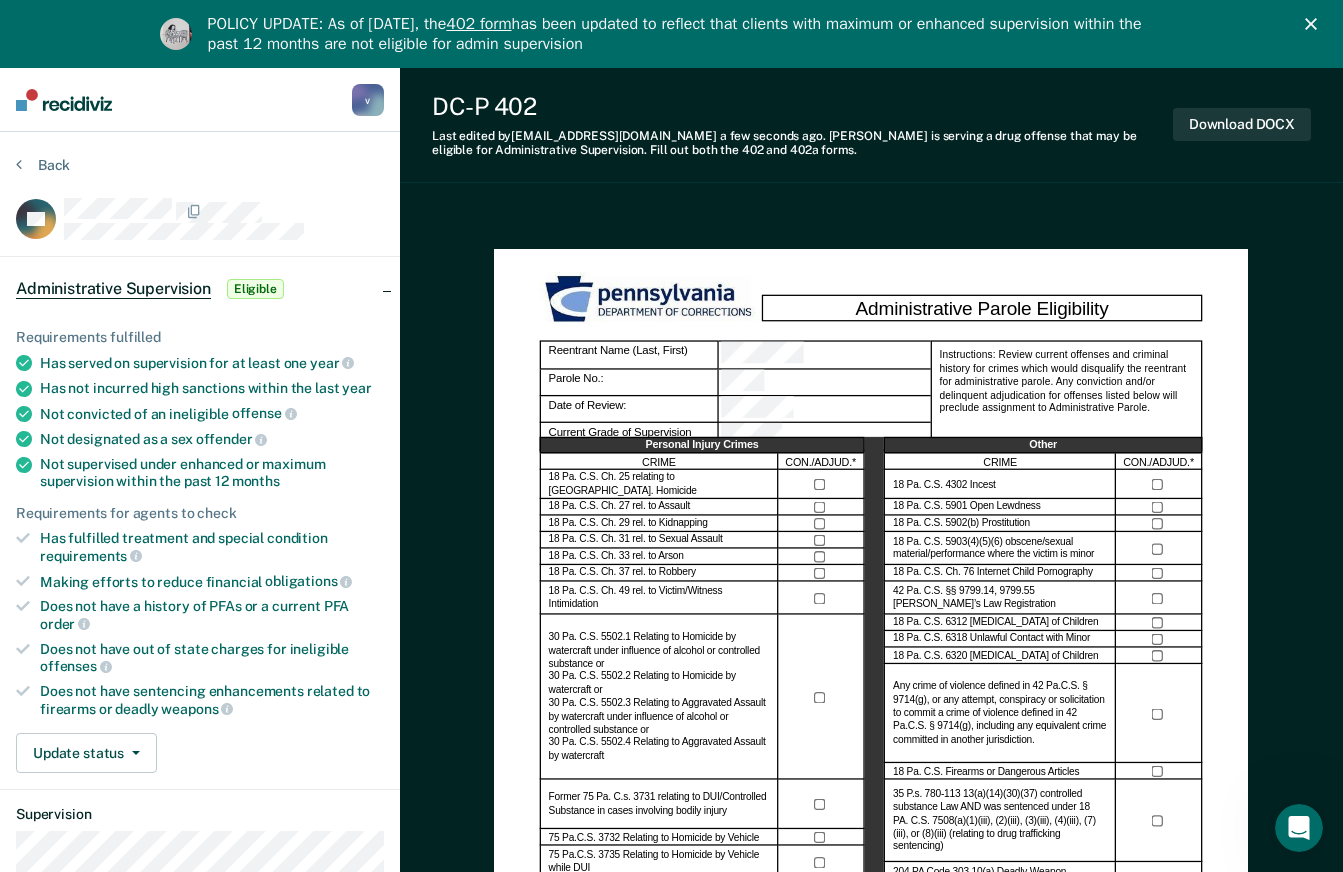 click on "POLICY UPDATE: As of 4/25/25, the  402 form  has been updated to reflect that clients with maximum or enhanced supervision within the past 12 months are not eligible for admin supervision" at bounding box center (671, 34) 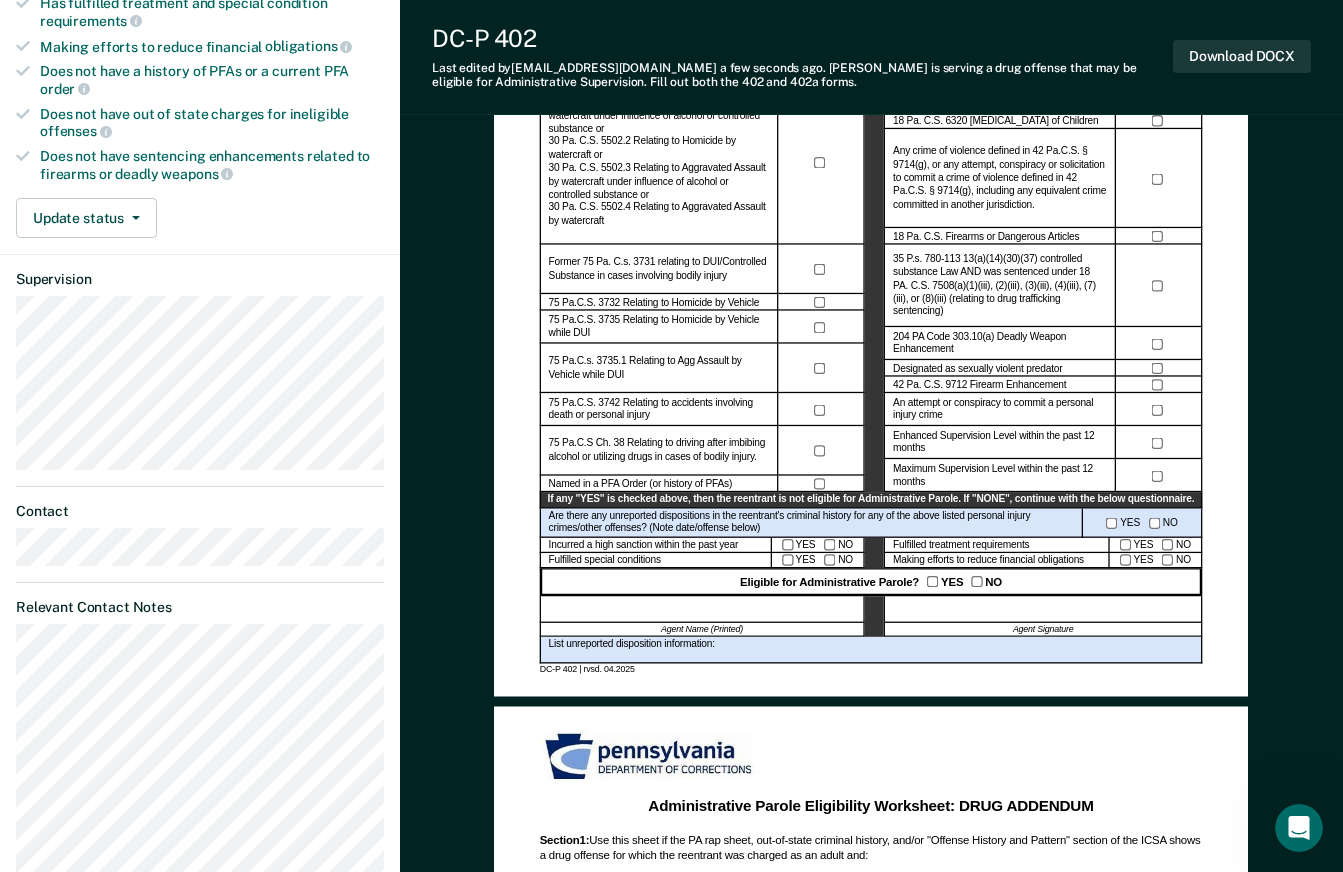 scroll, scrollTop: 500, scrollLeft: 0, axis: vertical 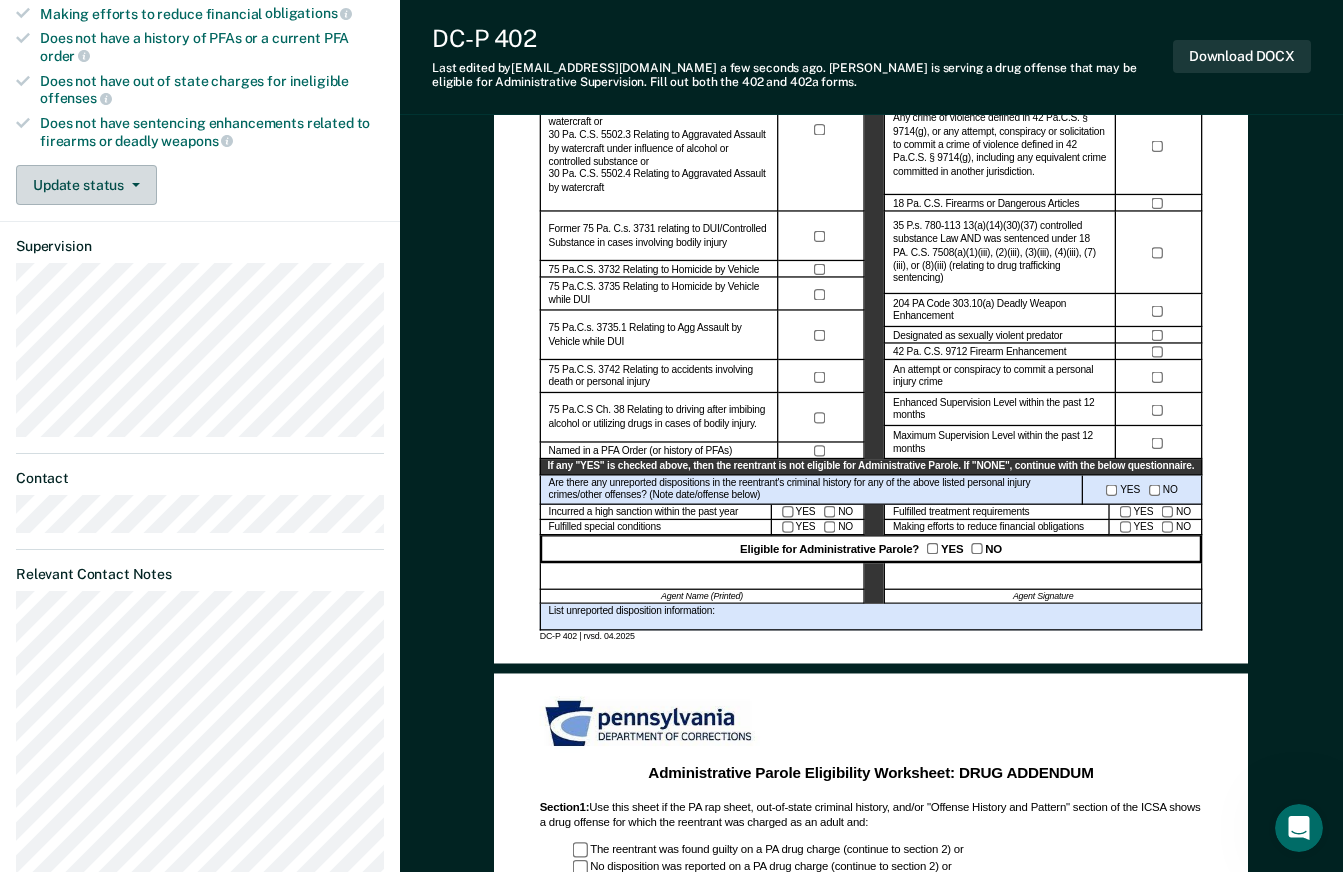 click on "Update status" at bounding box center [86, 185] 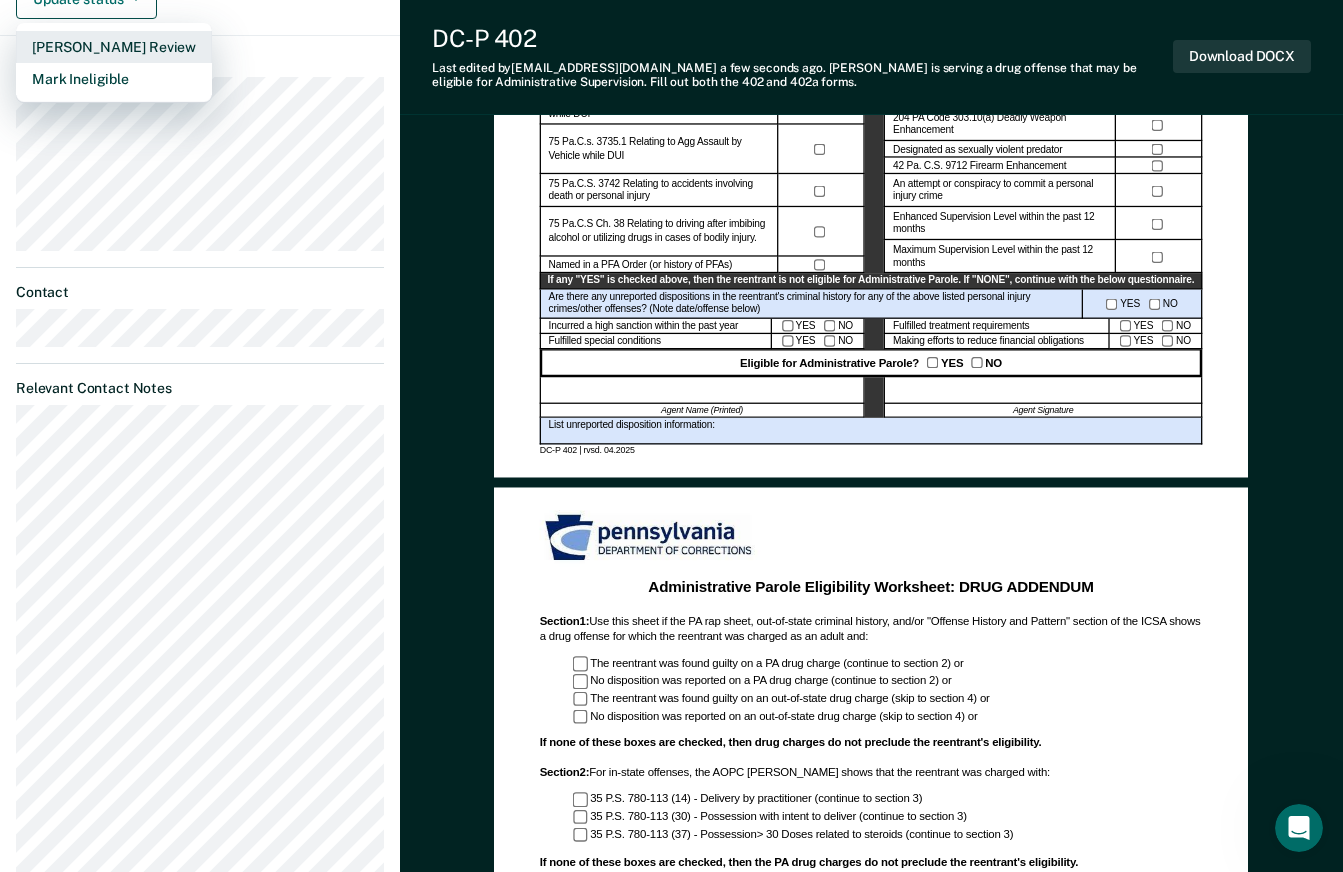 scroll, scrollTop: 654, scrollLeft: 0, axis: vertical 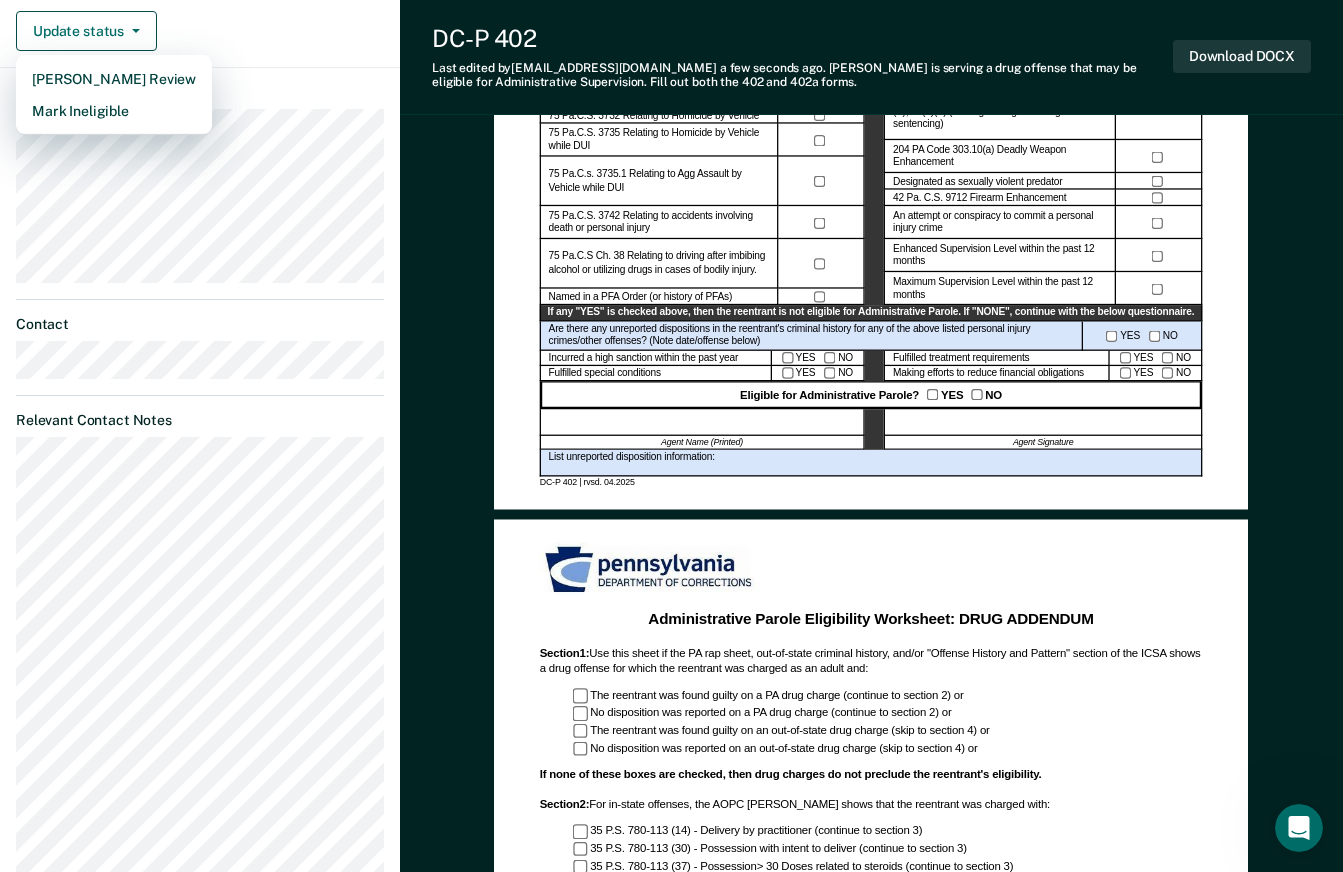 click on "Back TB   Administrative Supervision Eligible Requirements fulfilled Has served on supervision for at least one   year   Has not incurred high sanctions within the last   year Not convicted of an ineligible   offense   Not designated as a sex   offender   Not supervised under enhanced or maximum supervision within the past 12   months Requirements for agents to check Has fulfilled treatment and special condition   requirements   Making efforts to reduce financial   obligations	   Does not have a history of PFAs or a current PFA order     Does not have out of state charges for ineligible   offenses   Does not have sentencing enhancements related to firearms or deadly   weapons   Update status Mark Pending Review Mark Ineligible Supervision Contact Relevant Contact Notes" at bounding box center [200, 310] 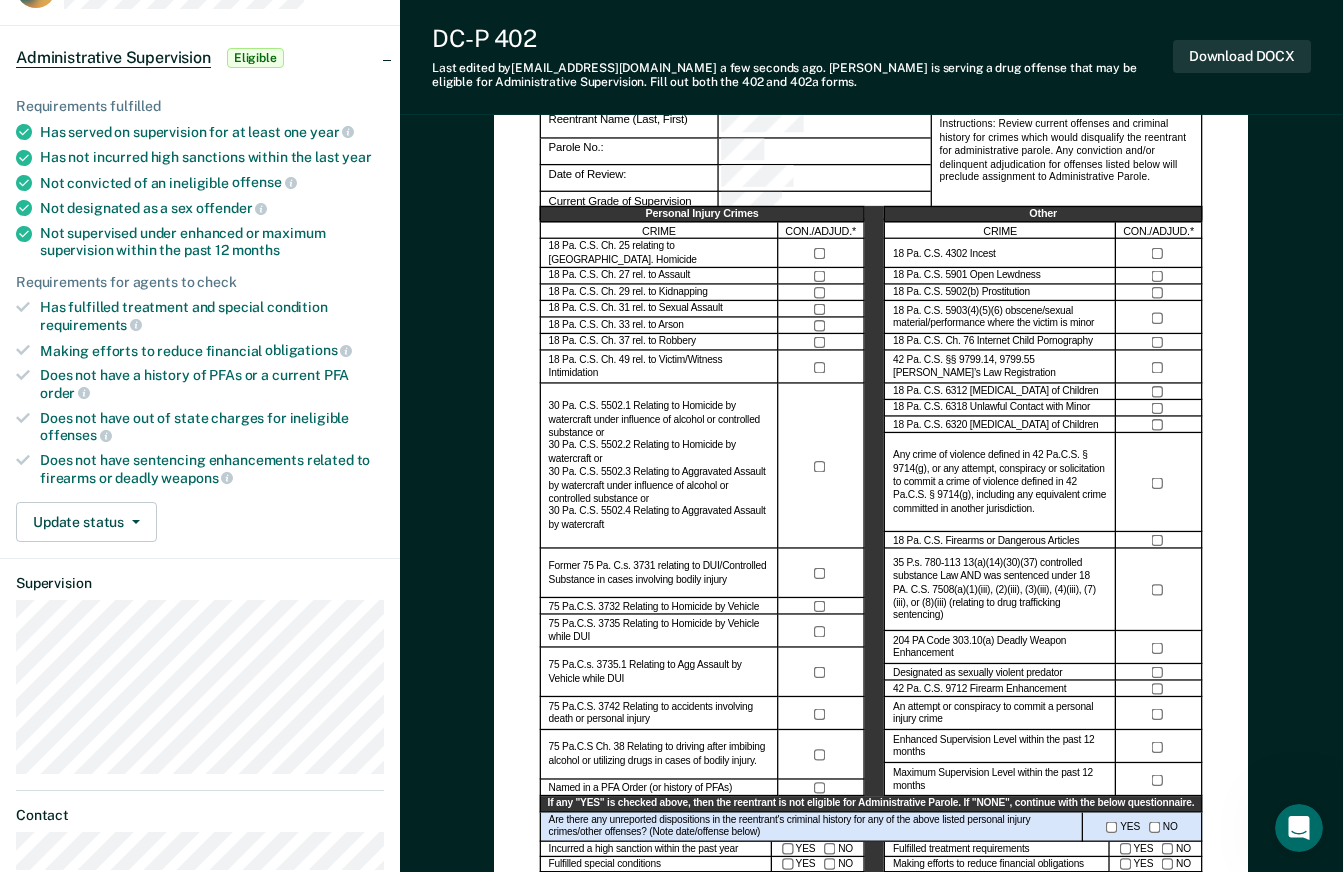 scroll, scrollTop: 0, scrollLeft: 0, axis: both 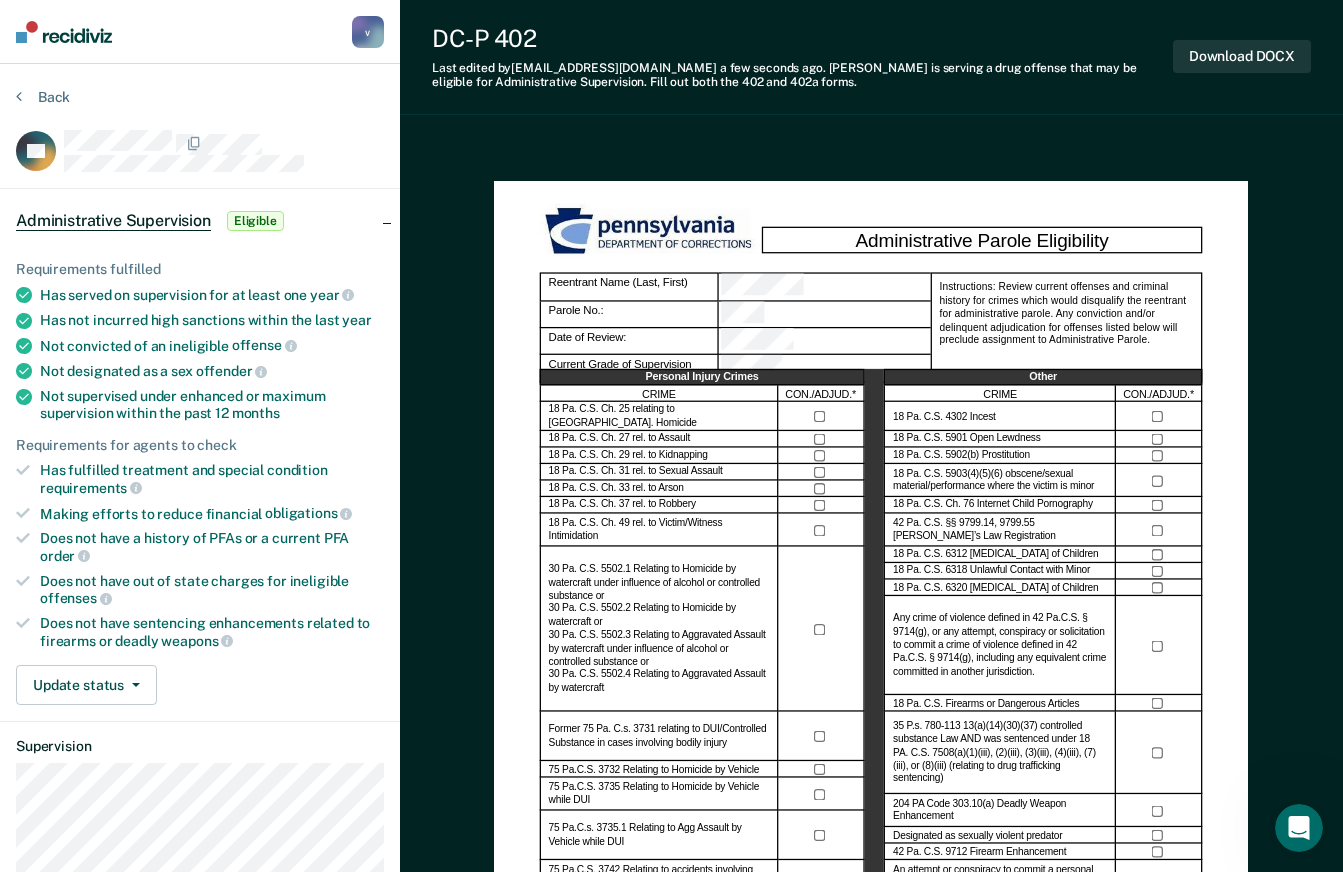 click on "Eligible" at bounding box center (255, 221) 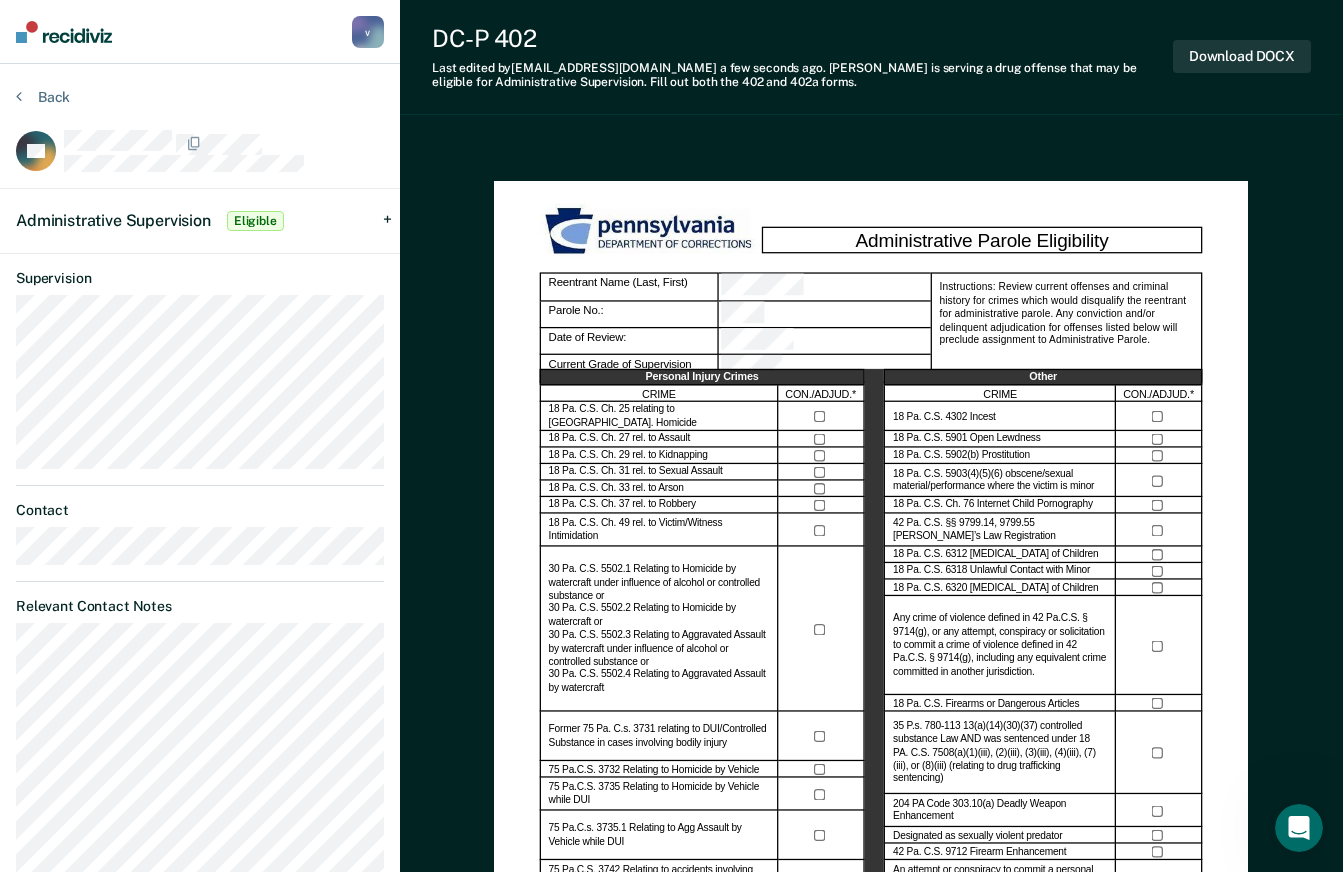 click on "Eligible" at bounding box center (255, 221) 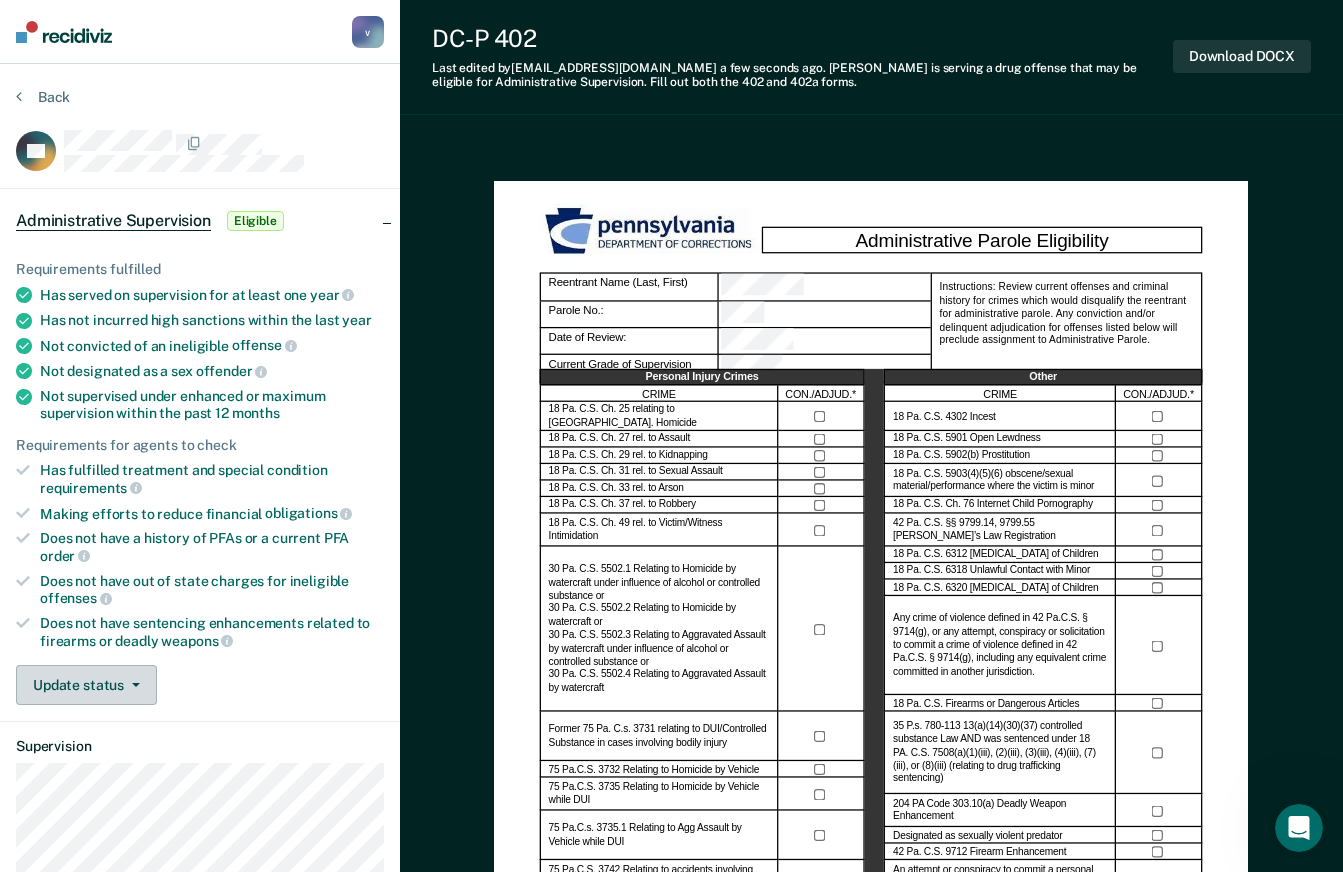 click on "Update status" at bounding box center [86, 685] 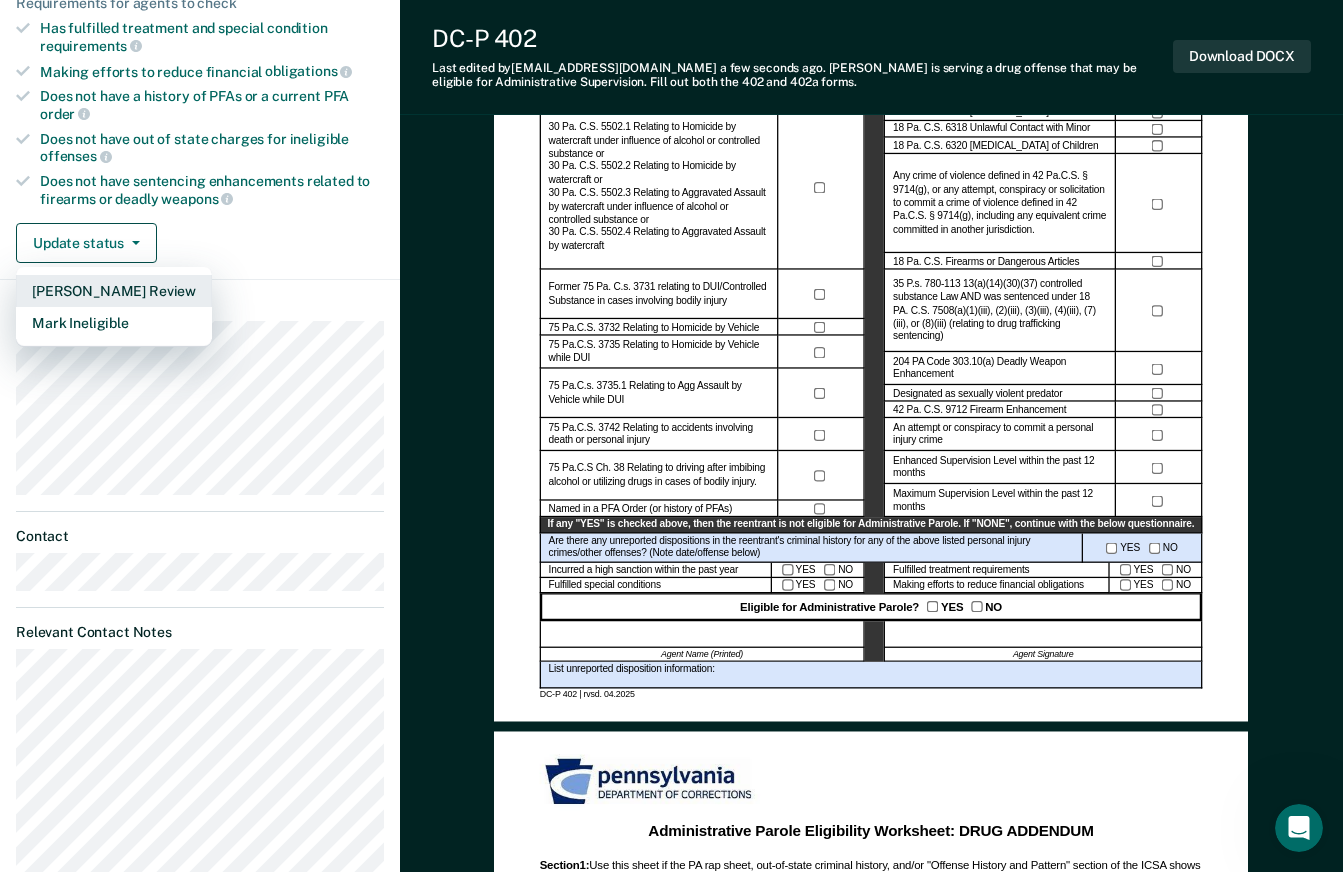 scroll, scrollTop: 600, scrollLeft: 0, axis: vertical 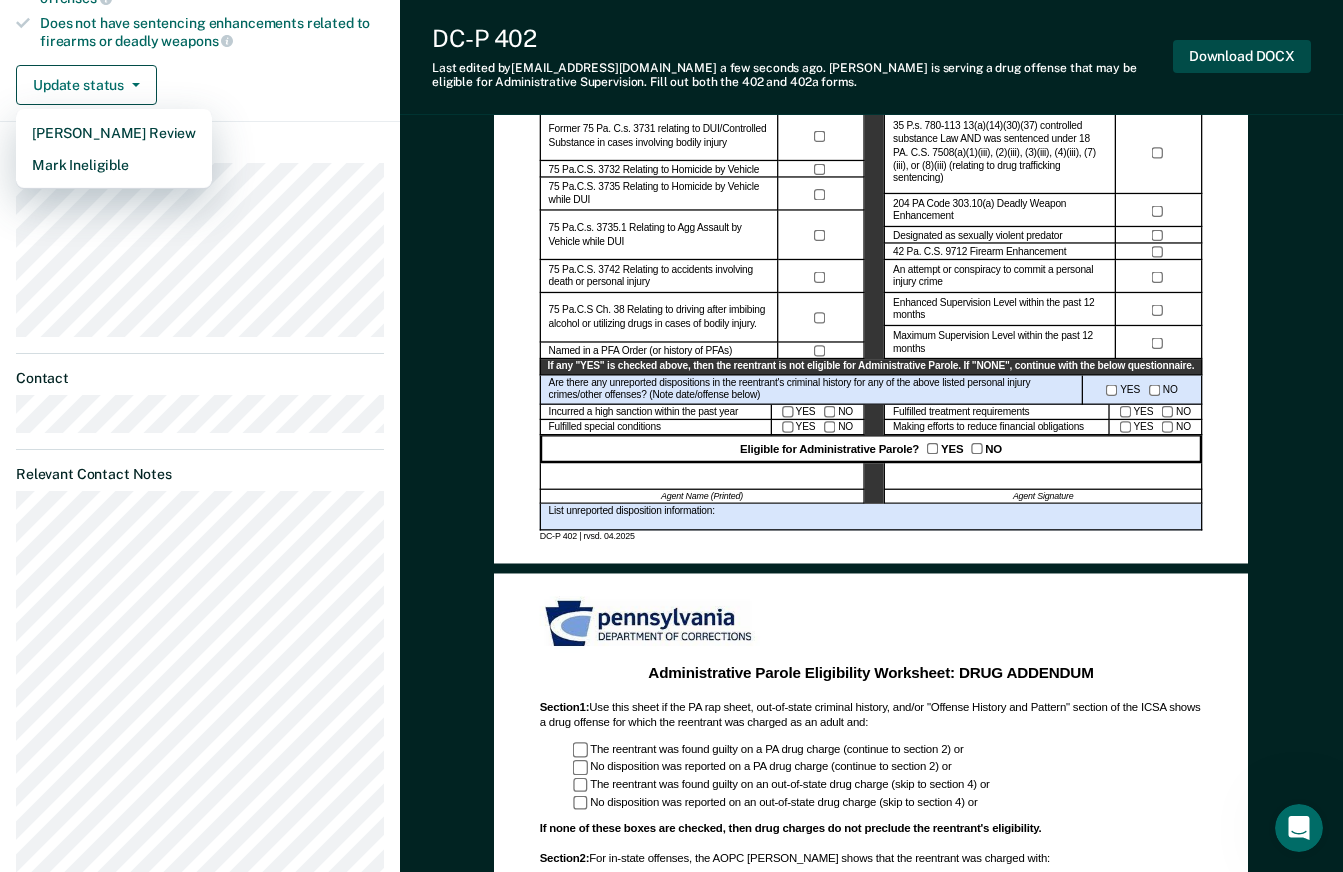 click on "Download DOCX" at bounding box center [1242, 56] 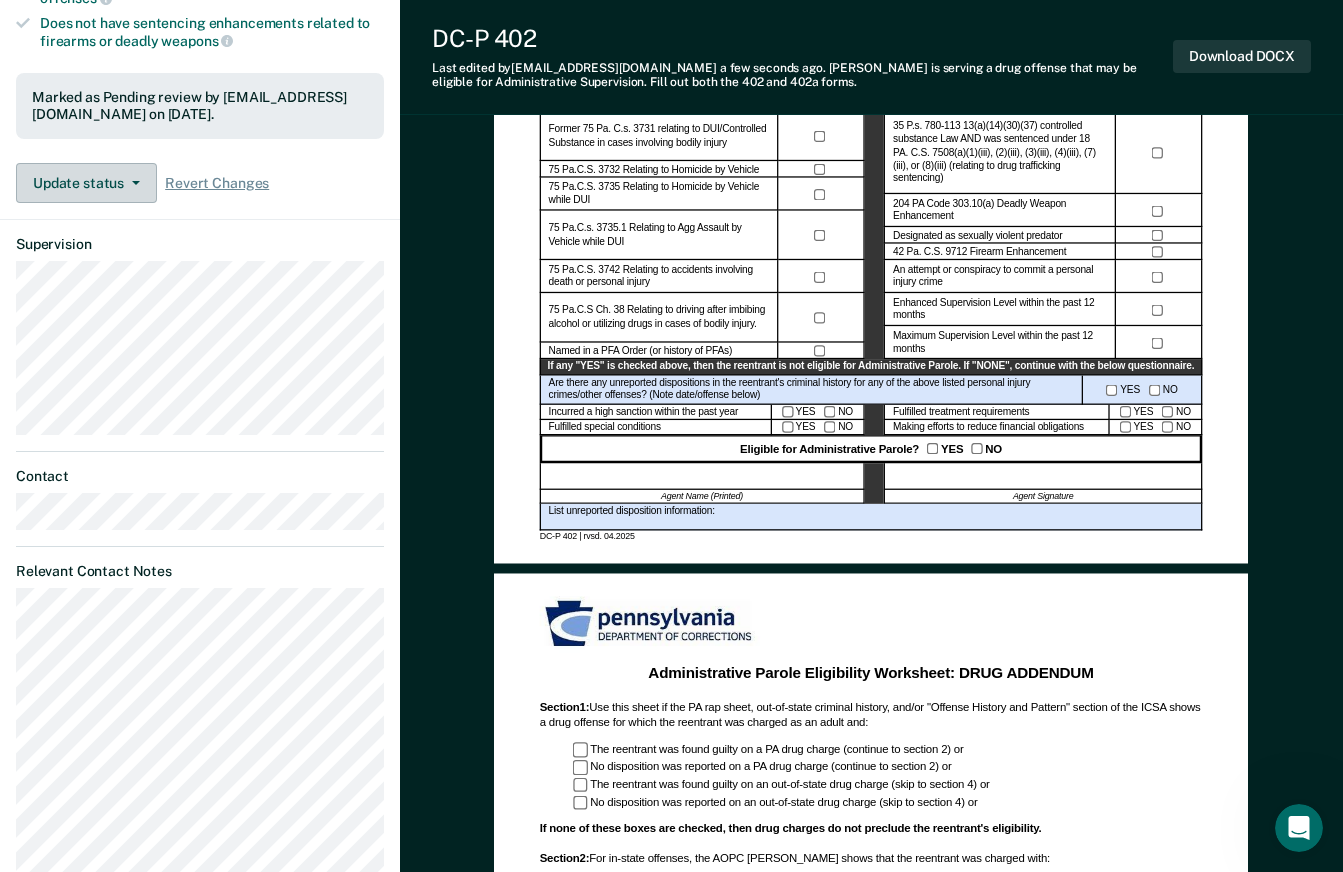 click on "Update status" at bounding box center [86, 183] 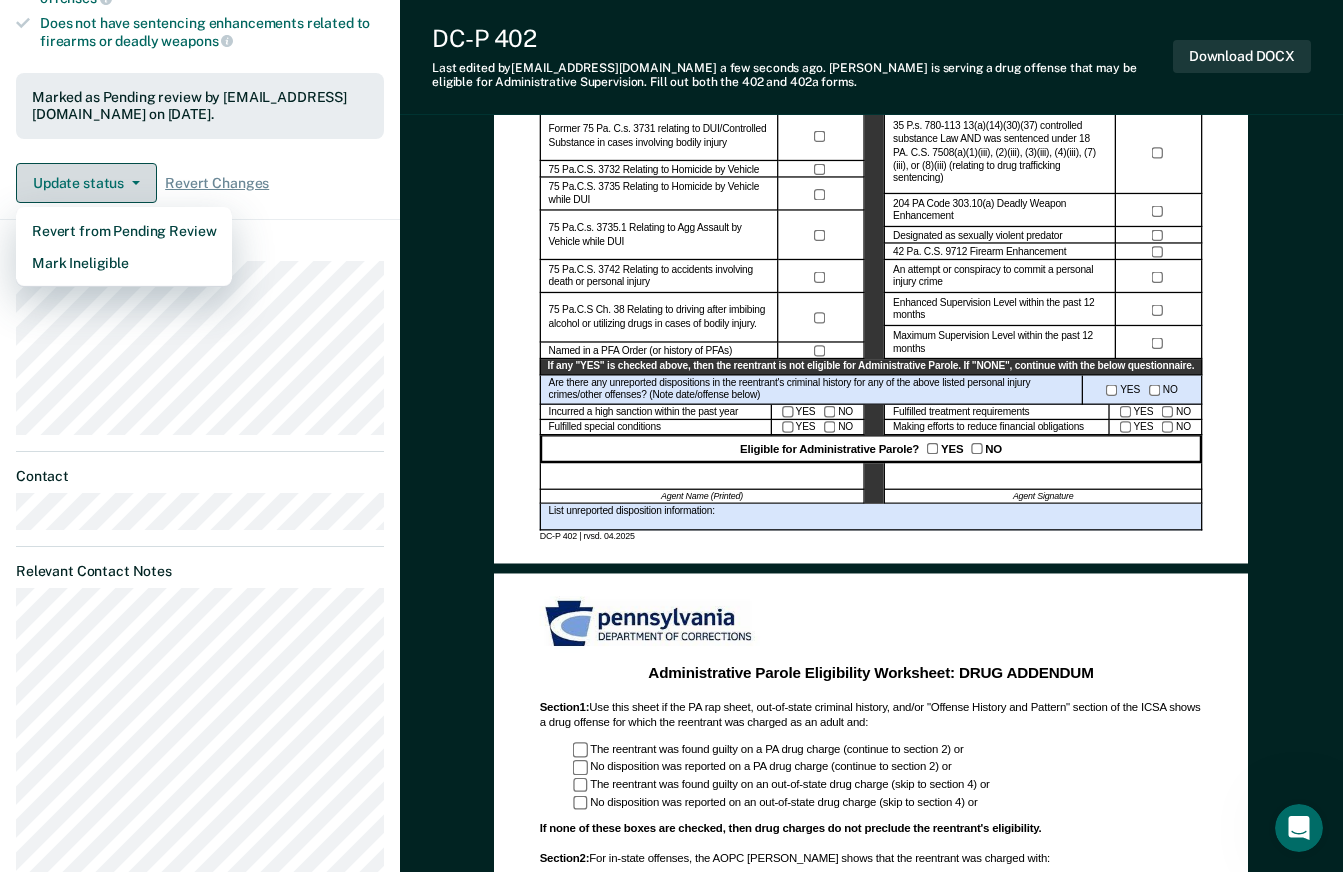 click on "Update status" at bounding box center (86, 183) 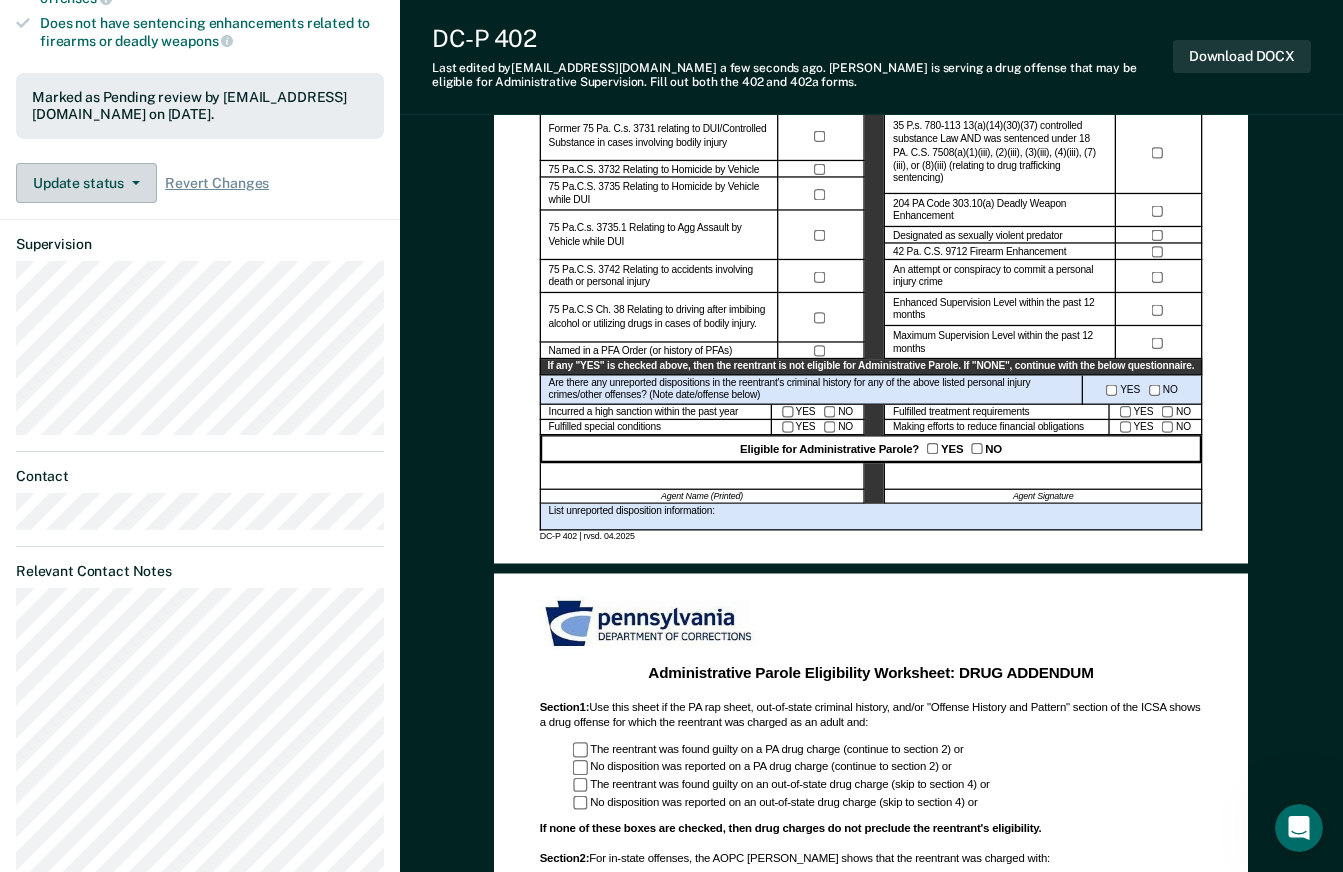 click on "Update status" at bounding box center (86, 183) 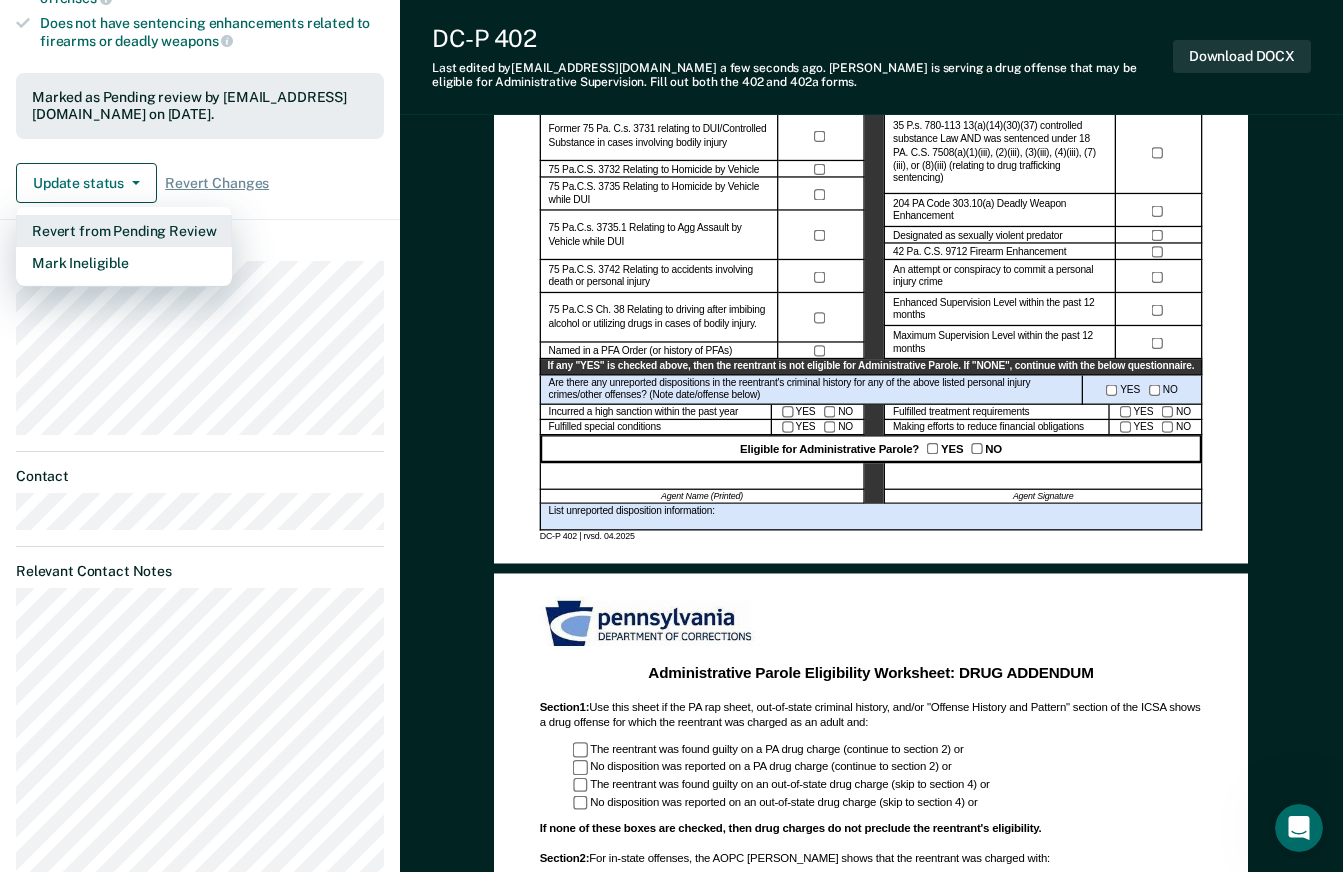 click on "Revert from Pending Review" at bounding box center [124, 231] 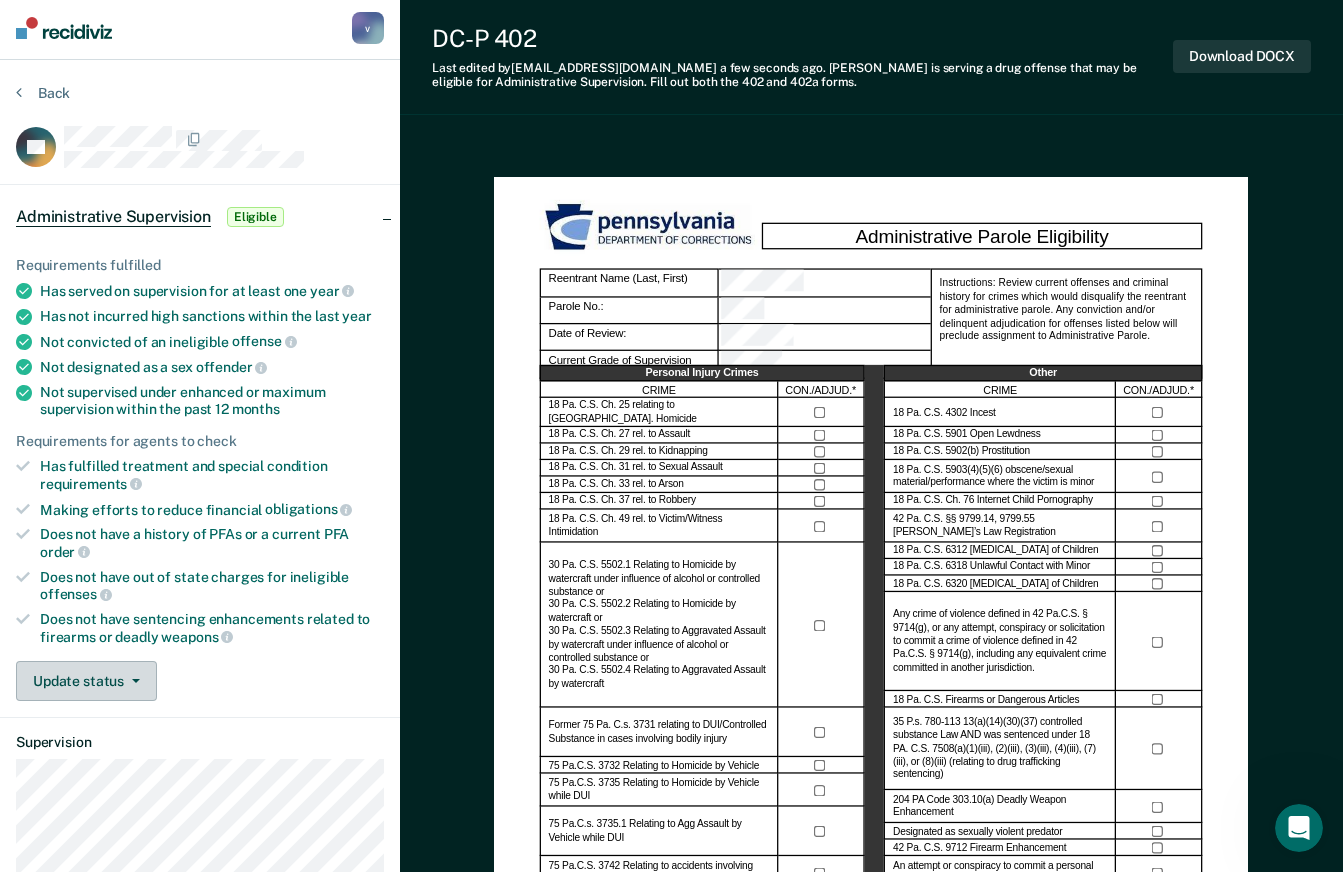 scroll, scrollTop: 0, scrollLeft: 0, axis: both 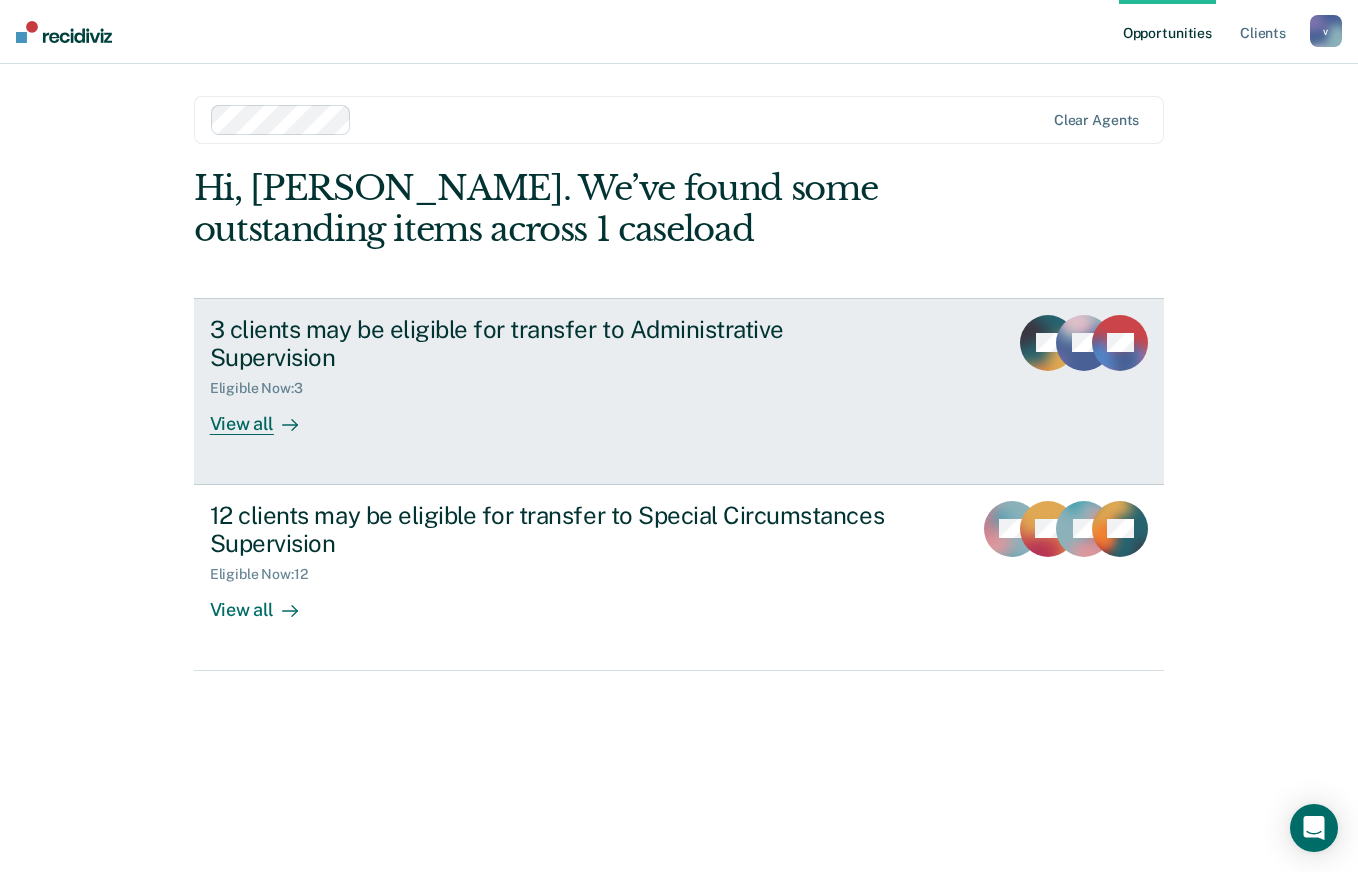 click on "View all" at bounding box center [266, 416] 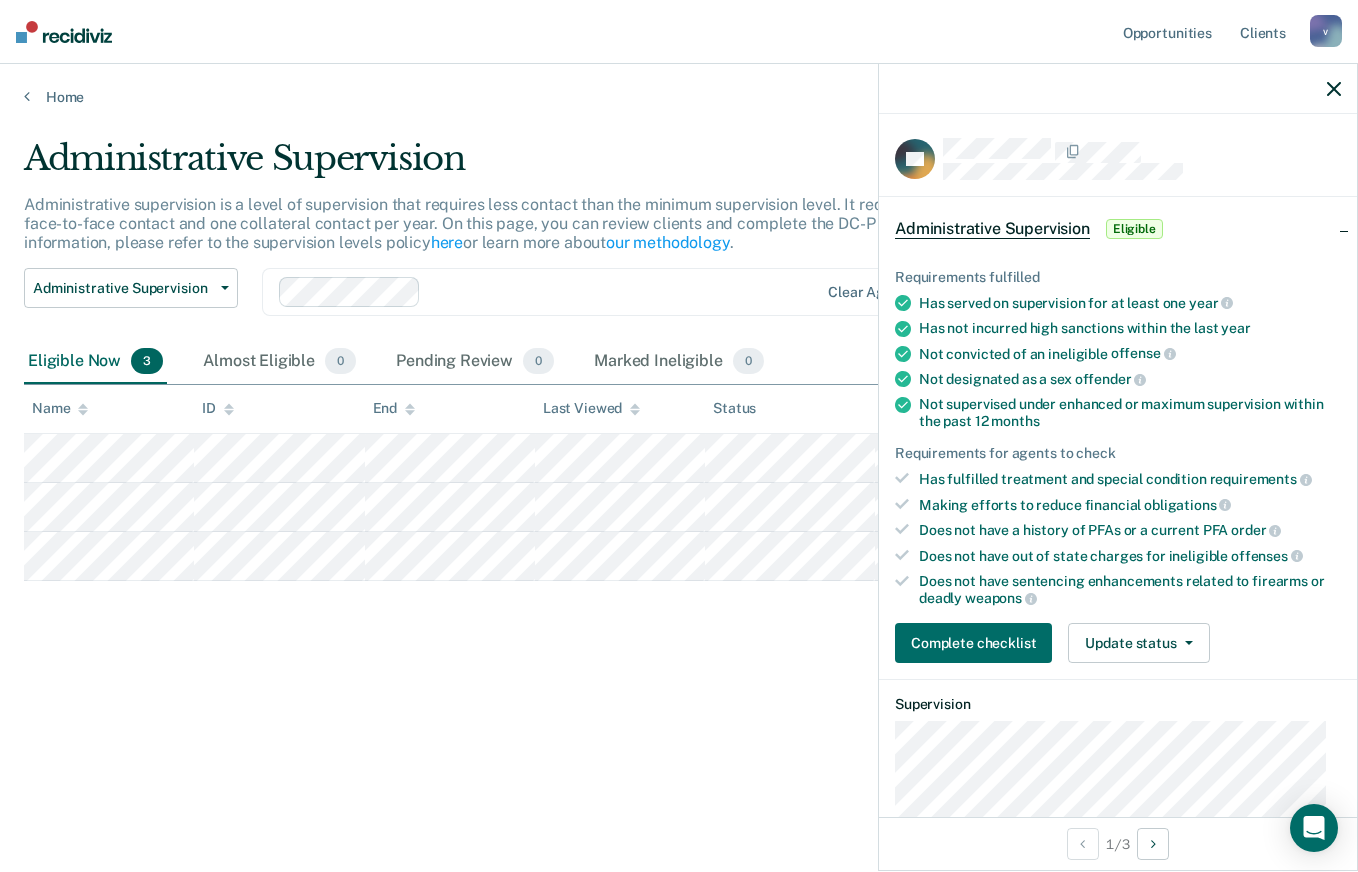 click at bounding box center [1118, 89] 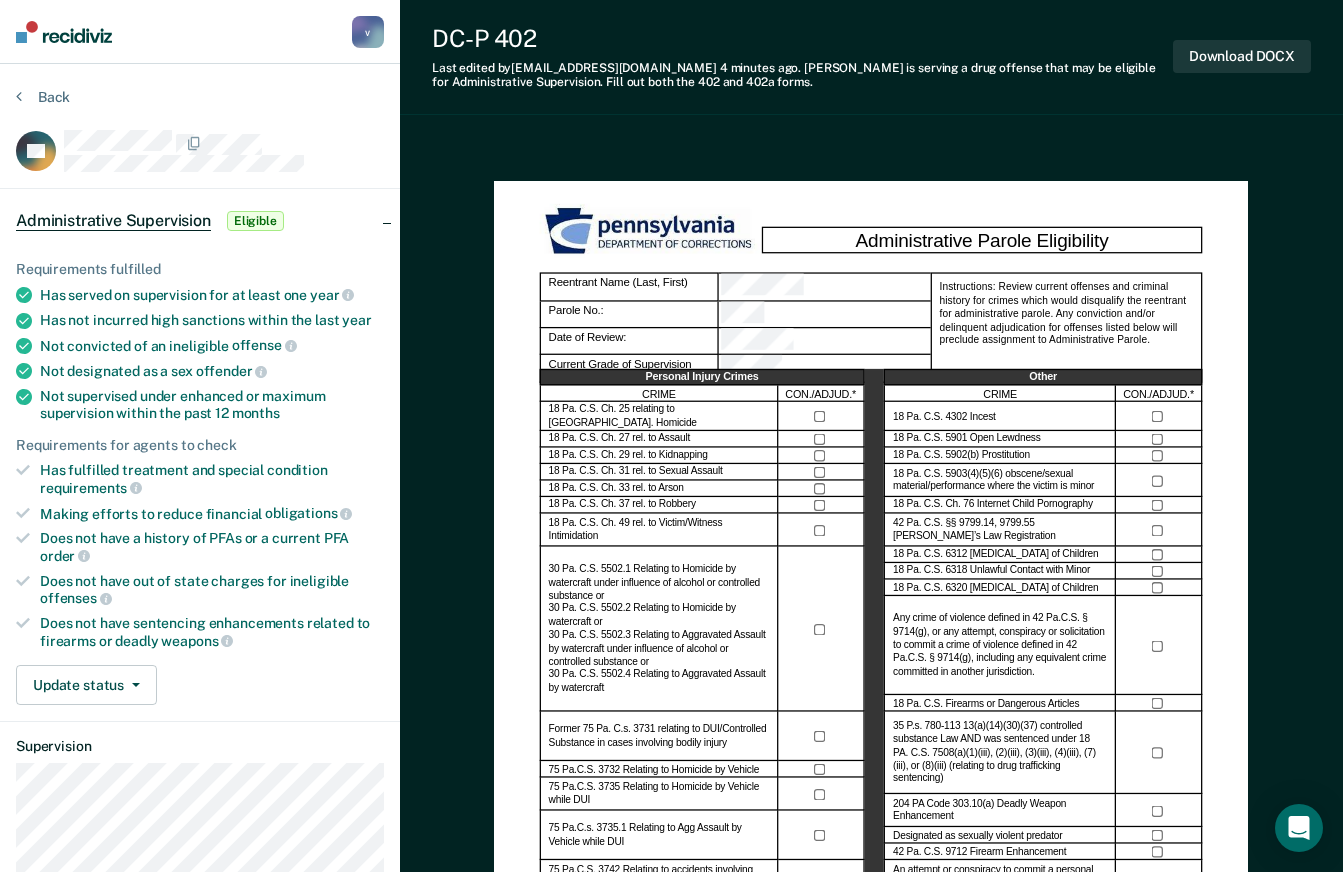 click on "Back TB   Administrative Supervision Eligible Requirements fulfilled Has served on supervision for at least one   year   Has not incurred high sanctions within the last   year Not convicted of an ineligible   offense   Not designated as a sex   offender   Not supervised under enhanced or maximum supervision within the past 12   months Requirements for agents to check Has fulfilled treatment and special condition   requirements   Making efforts to reduce financial   obligations	   Does not have a history of PFAs or a current PFA order     Does not have out of state charges for ineligible   offenses   Does not have sentencing enhancements related to firearms or deadly   weapons   Update status Mark Pending Review Mark Ineligible Supervision Contact Relevant Contact Notes" at bounding box center (200, 964) 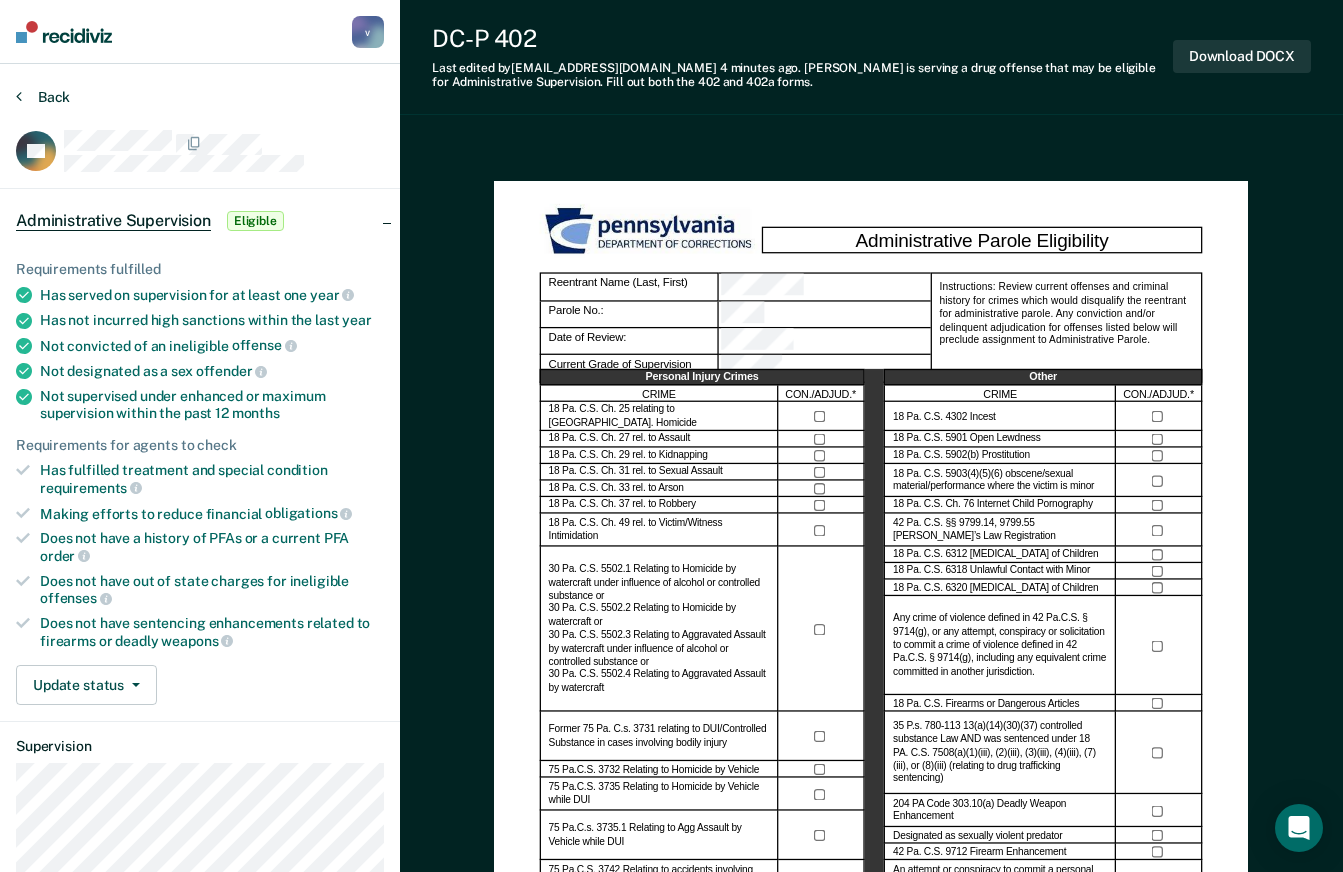 click on "Back" at bounding box center (43, 97) 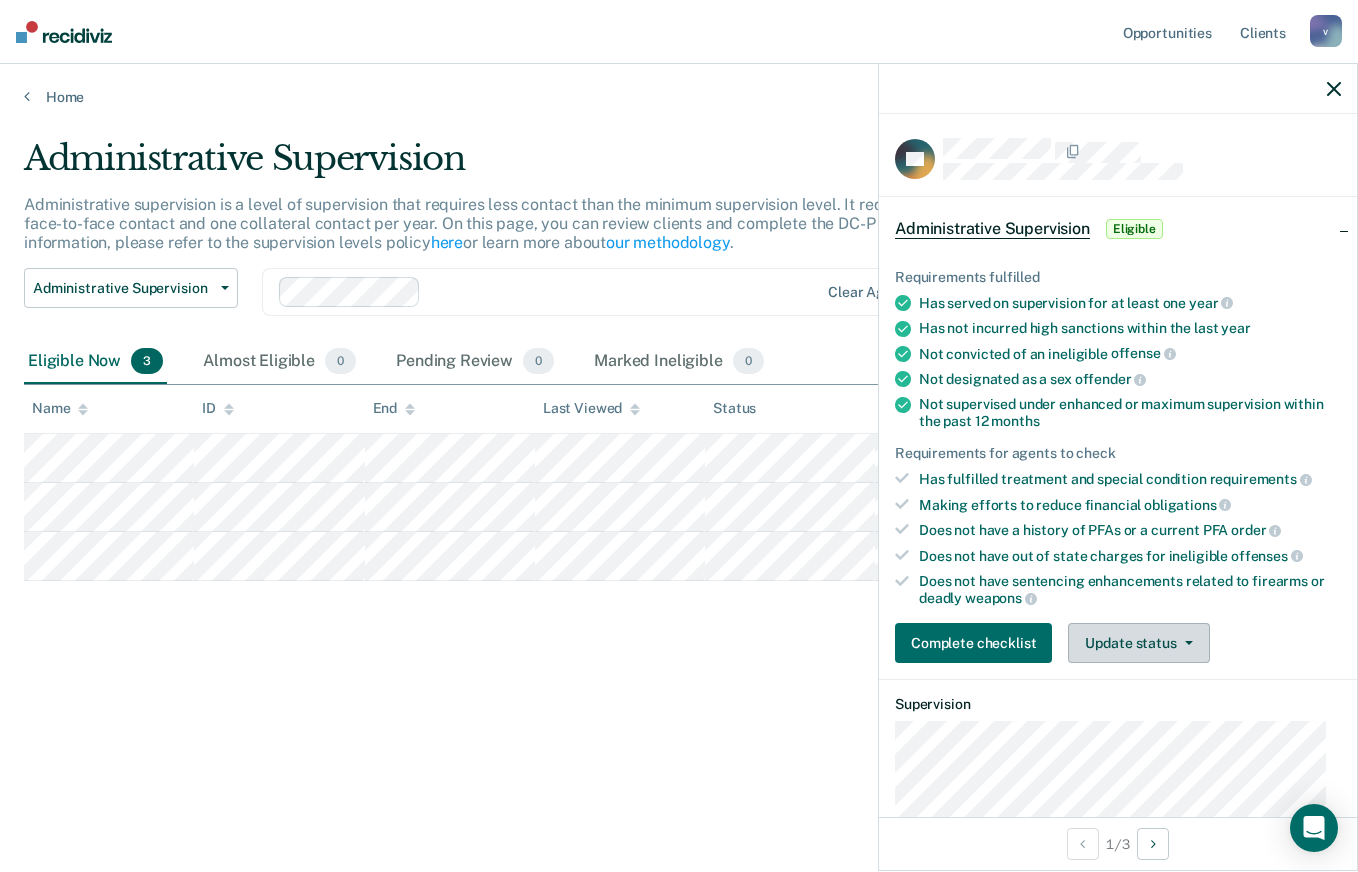 click on "Update status" at bounding box center (1138, 643) 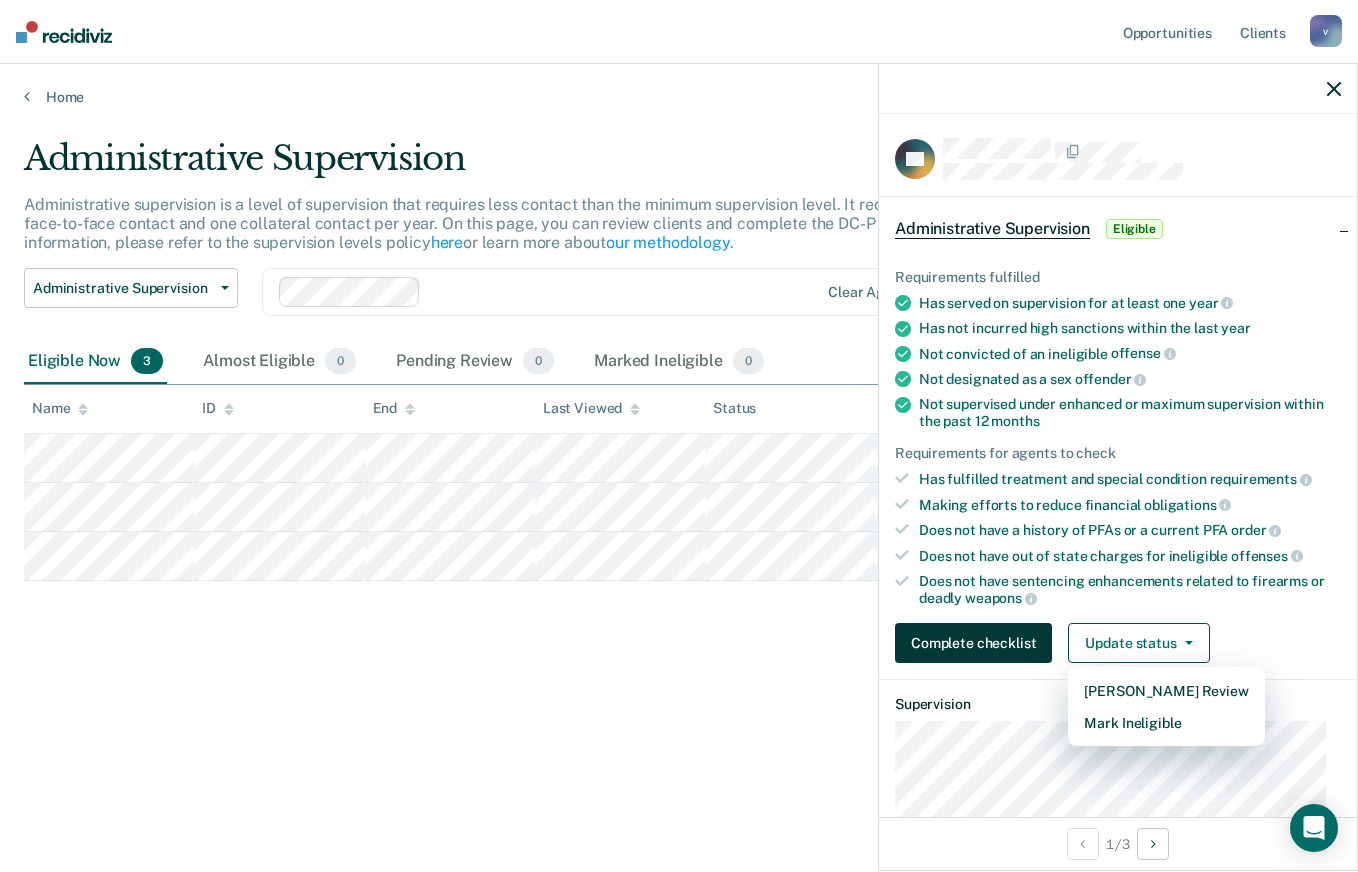 click on "Complete checklist" at bounding box center [973, 643] 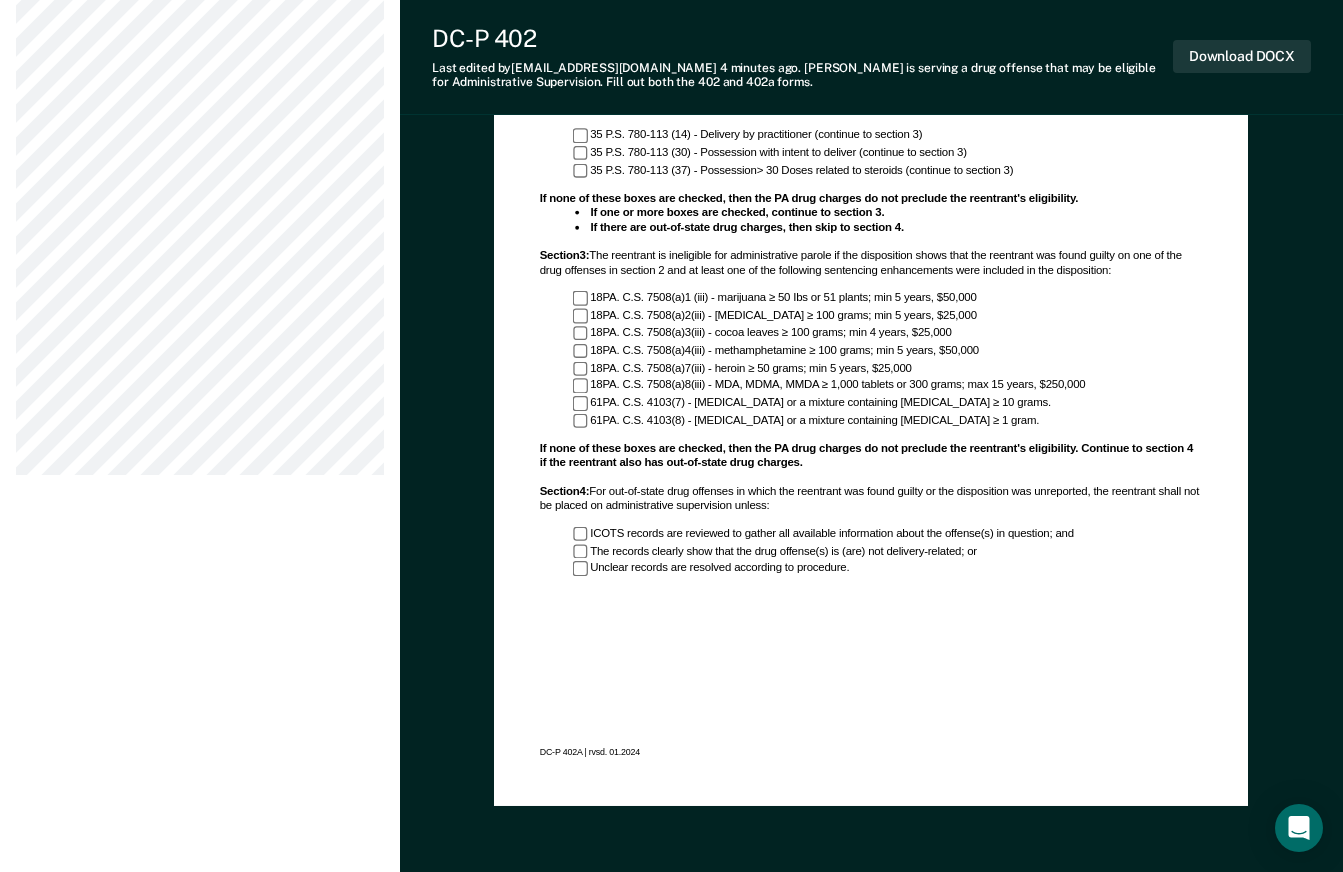 scroll, scrollTop: 1054, scrollLeft: 0, axis: vertical 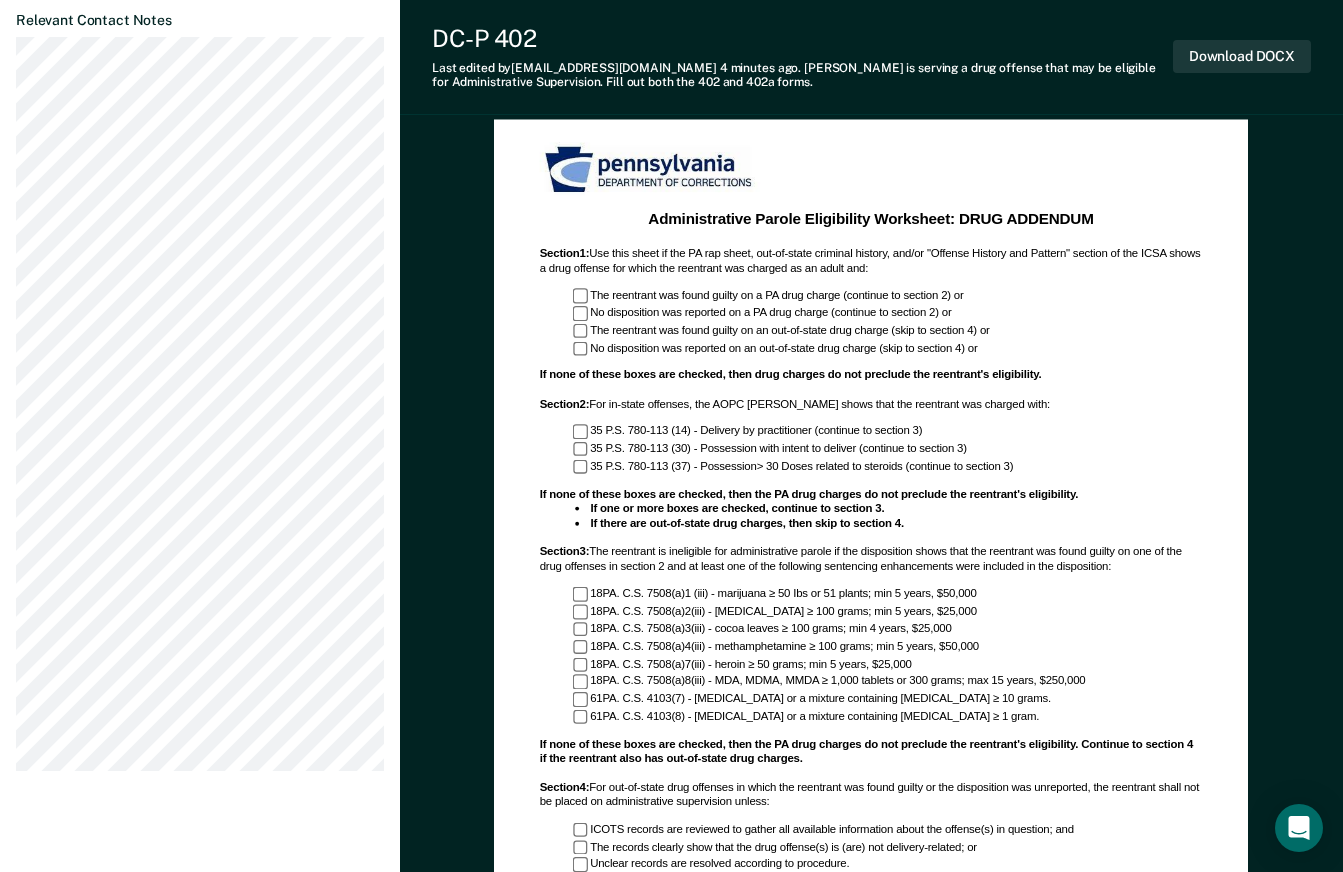 drag, startPoint x: 1274, startPoint y: 544, endPoint x: 1272, endPoint y: 580, distance: 36.05551 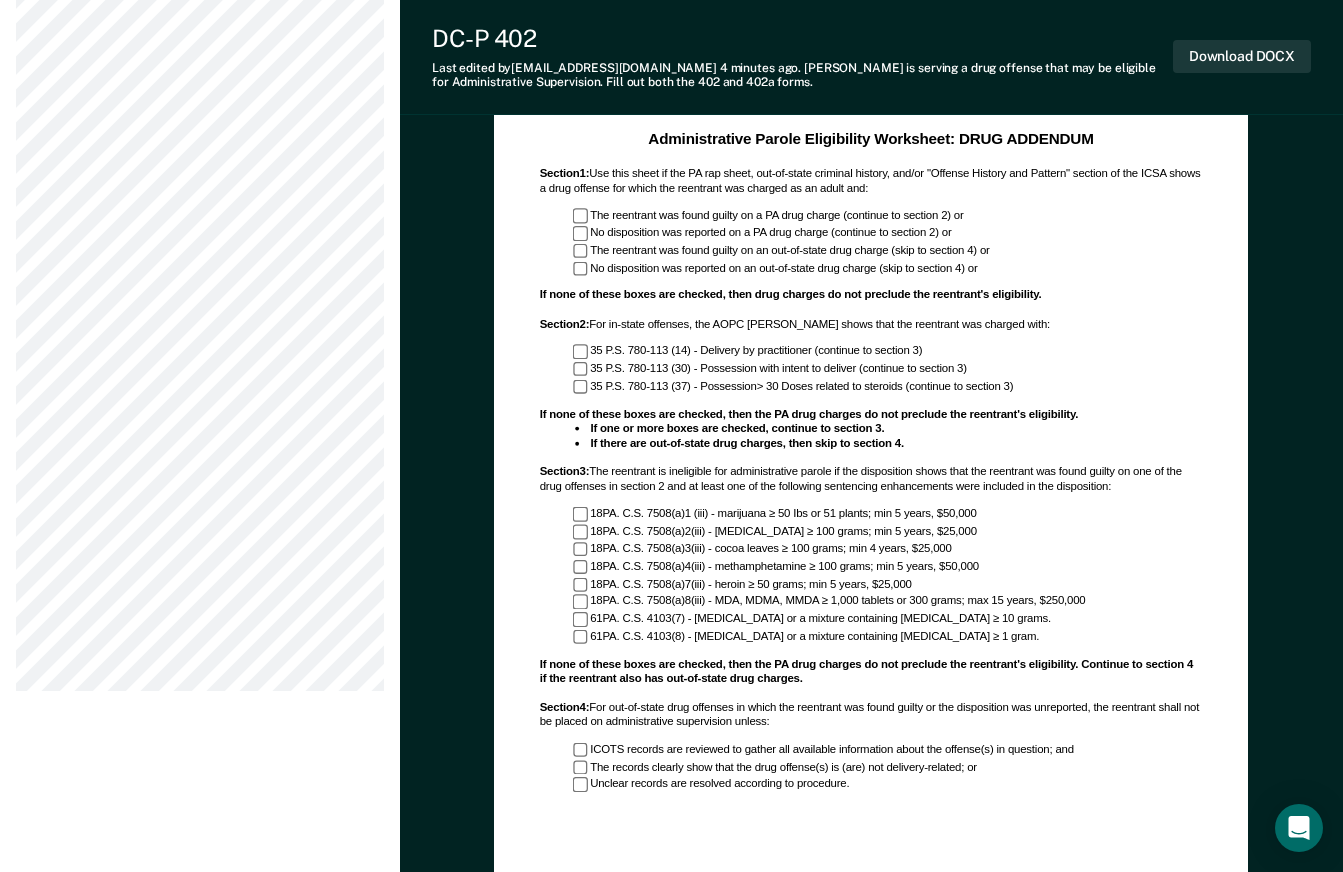scroll, scrollTop: 1154, scrollLeft: 0, axis: vertical 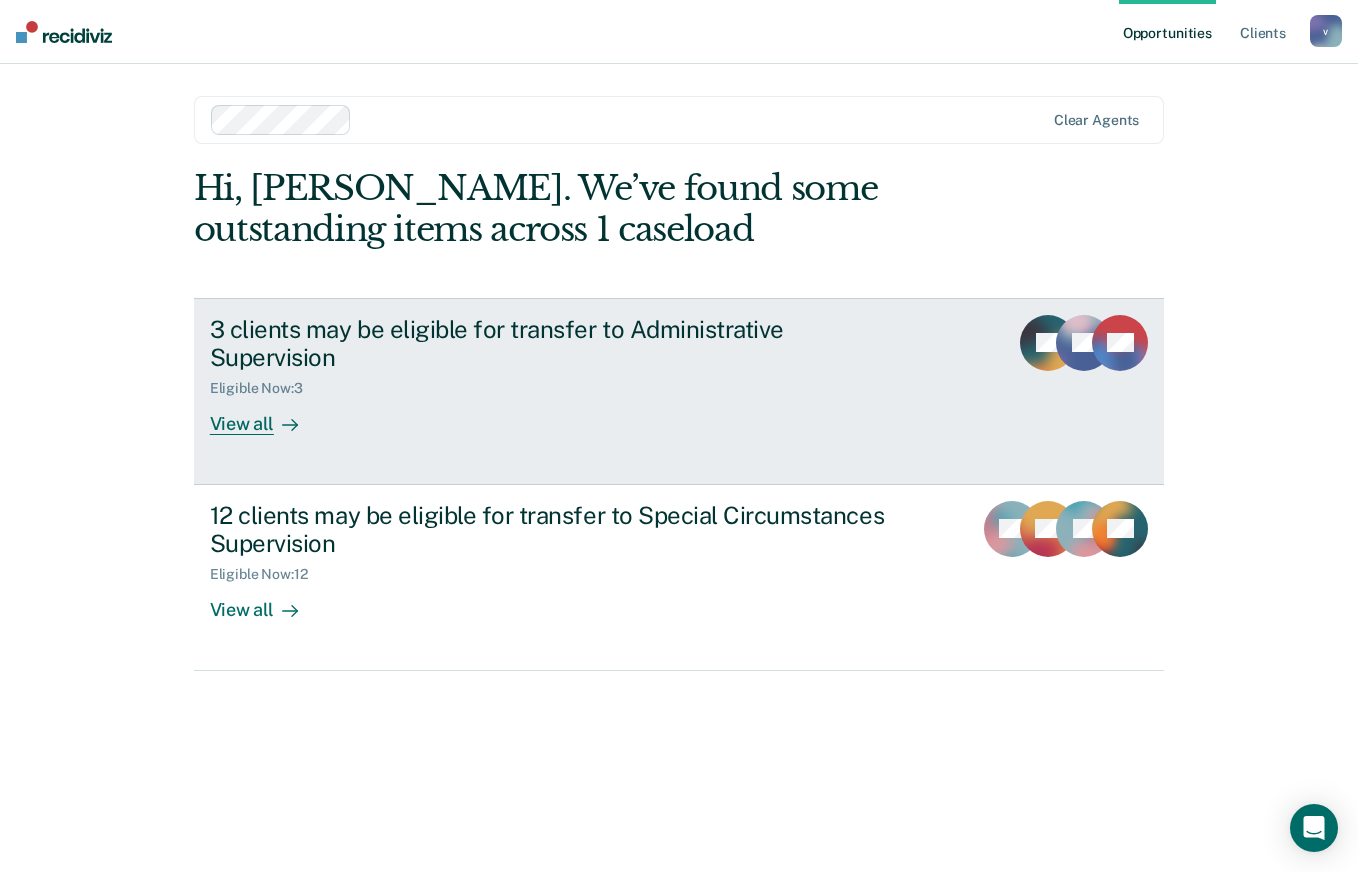 click on "View all" at bounding box center (266, 416) 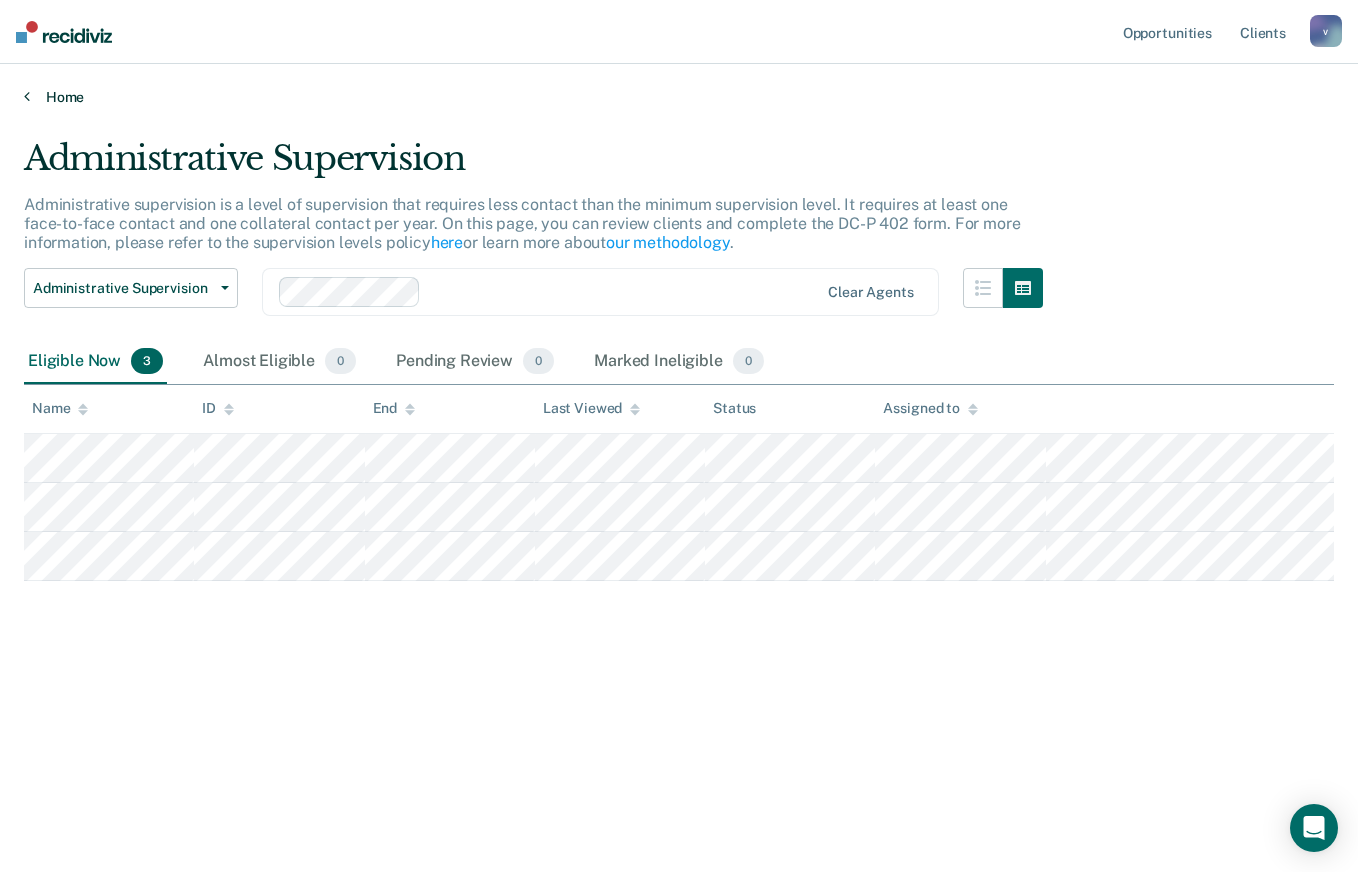 click on "Home" at bounding box center (679, 97) 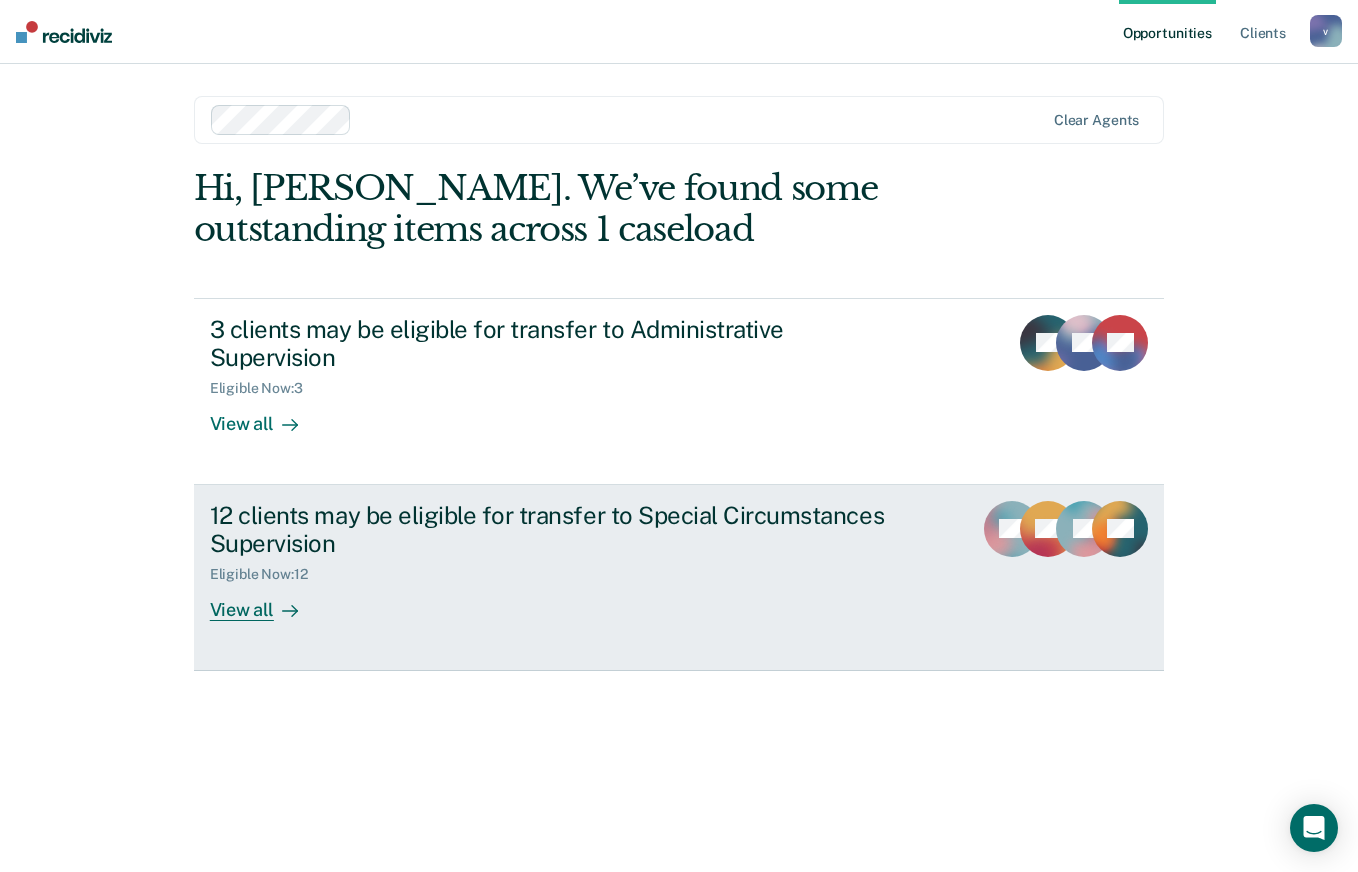 click at bounding box center (286, 610) 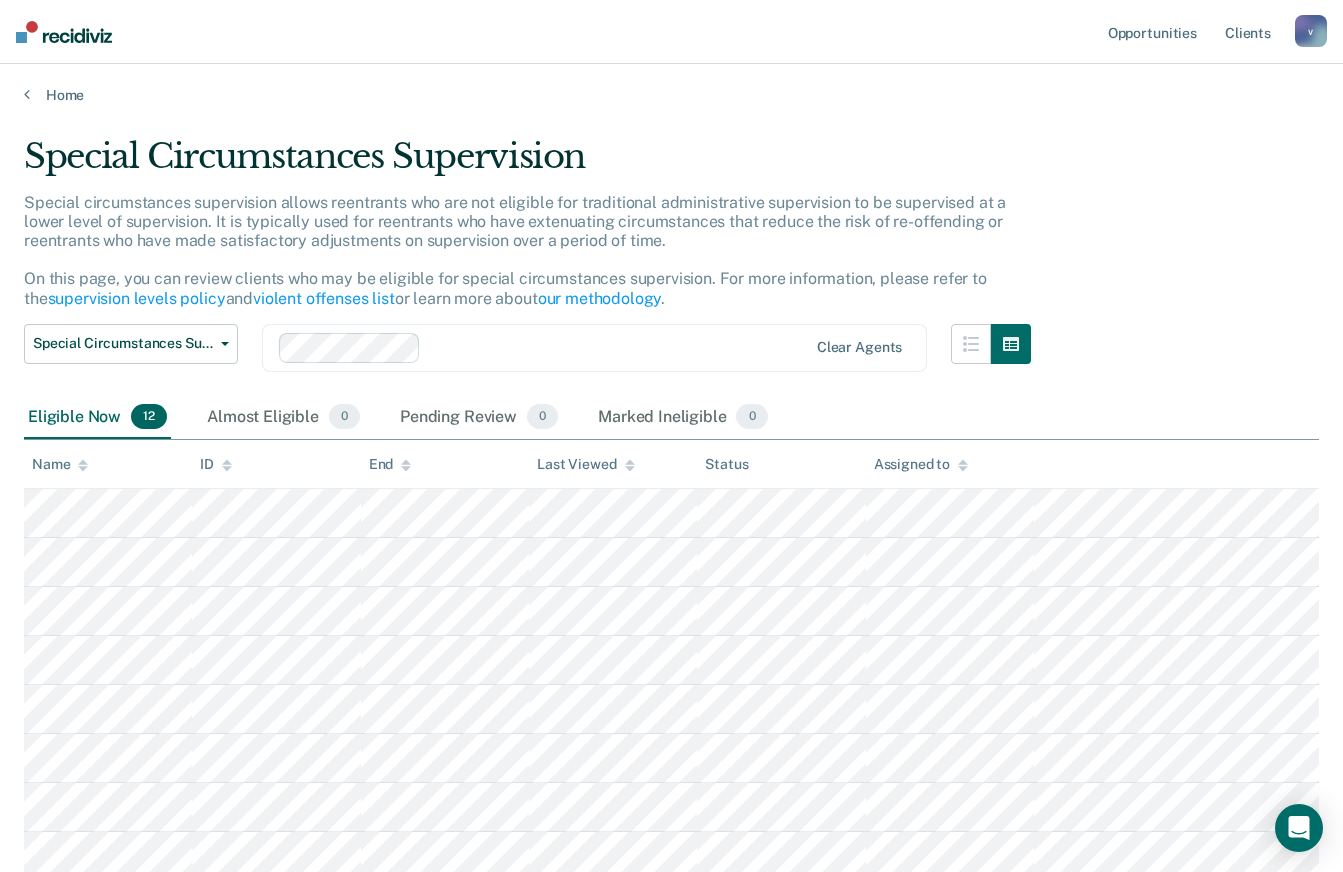 scroll, scrollTop: 0, scrollLeft: 0, axis: both 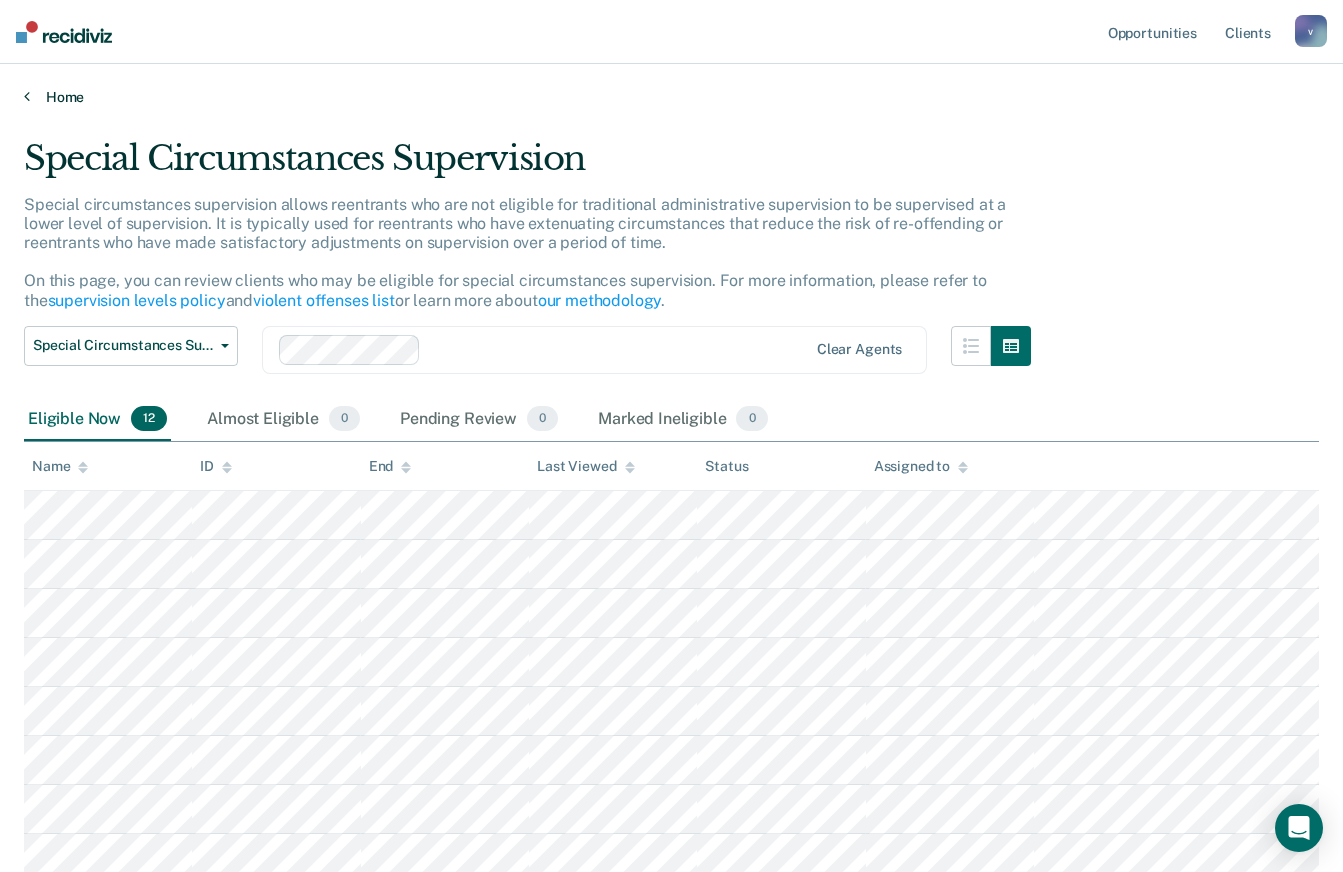 click on "Home" at bounding box center [671, 97] 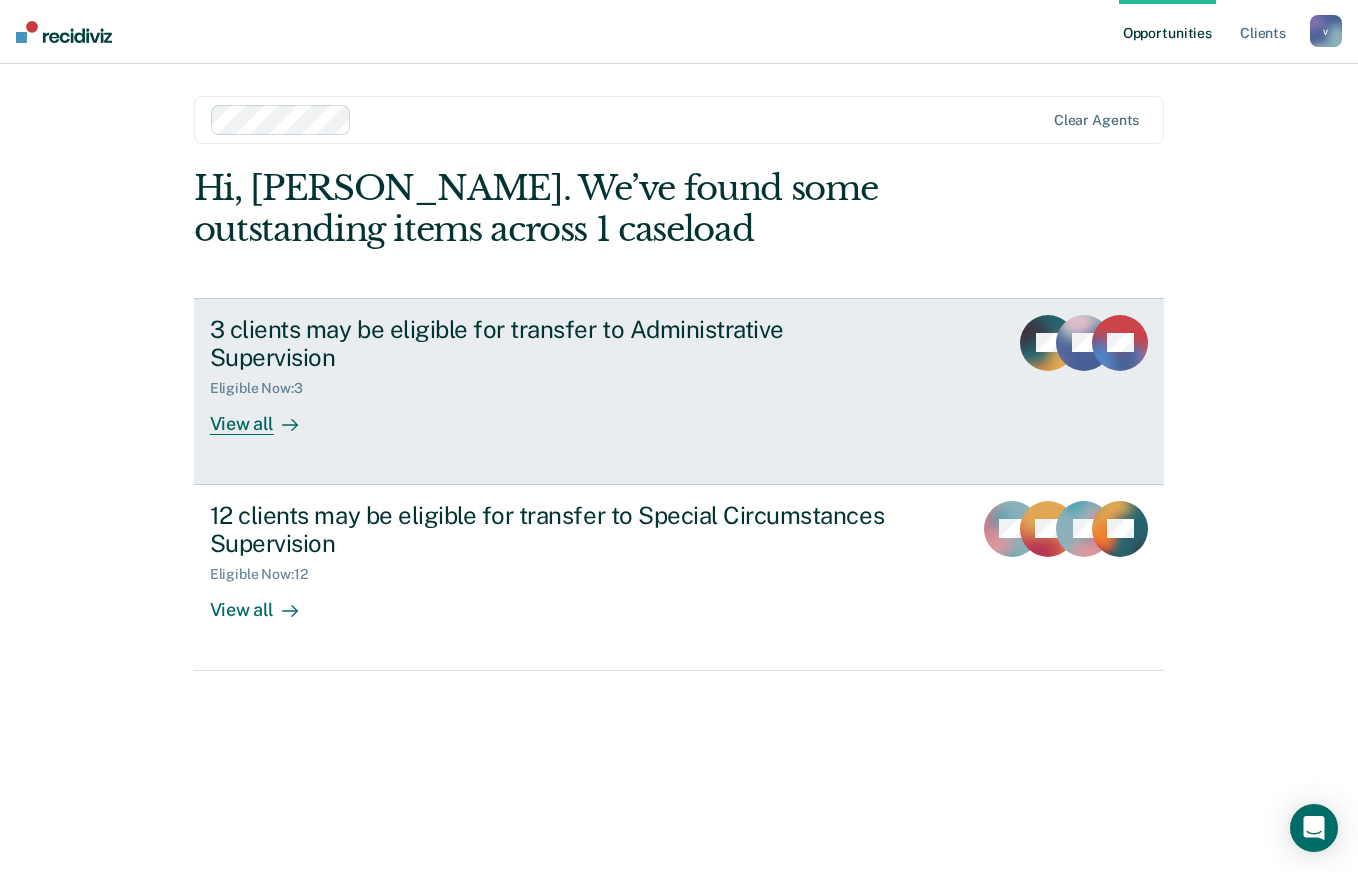 click on "View all" at bounding box center [266, 416] 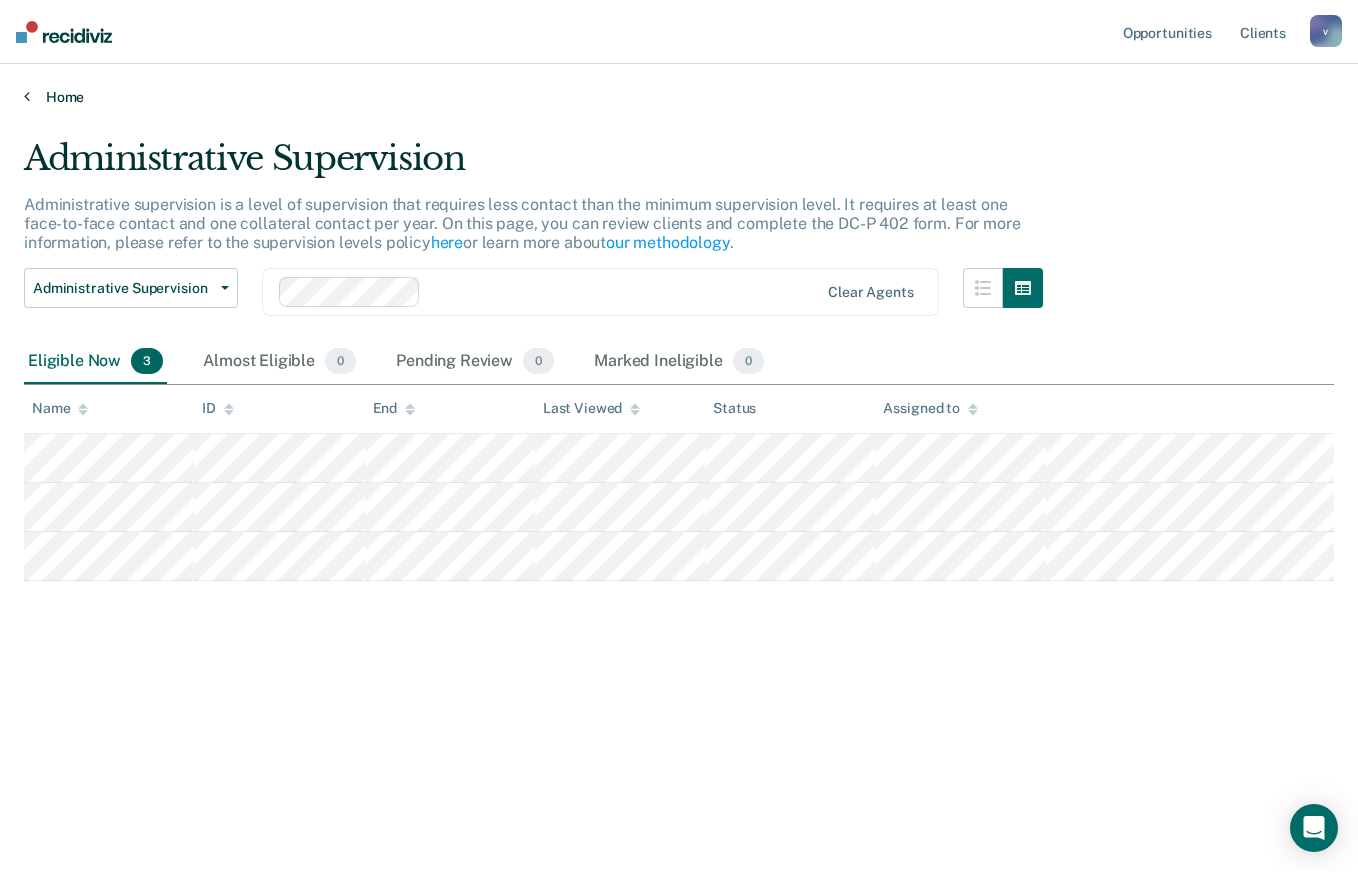 click on "Home" at bounding box center [679, 97] 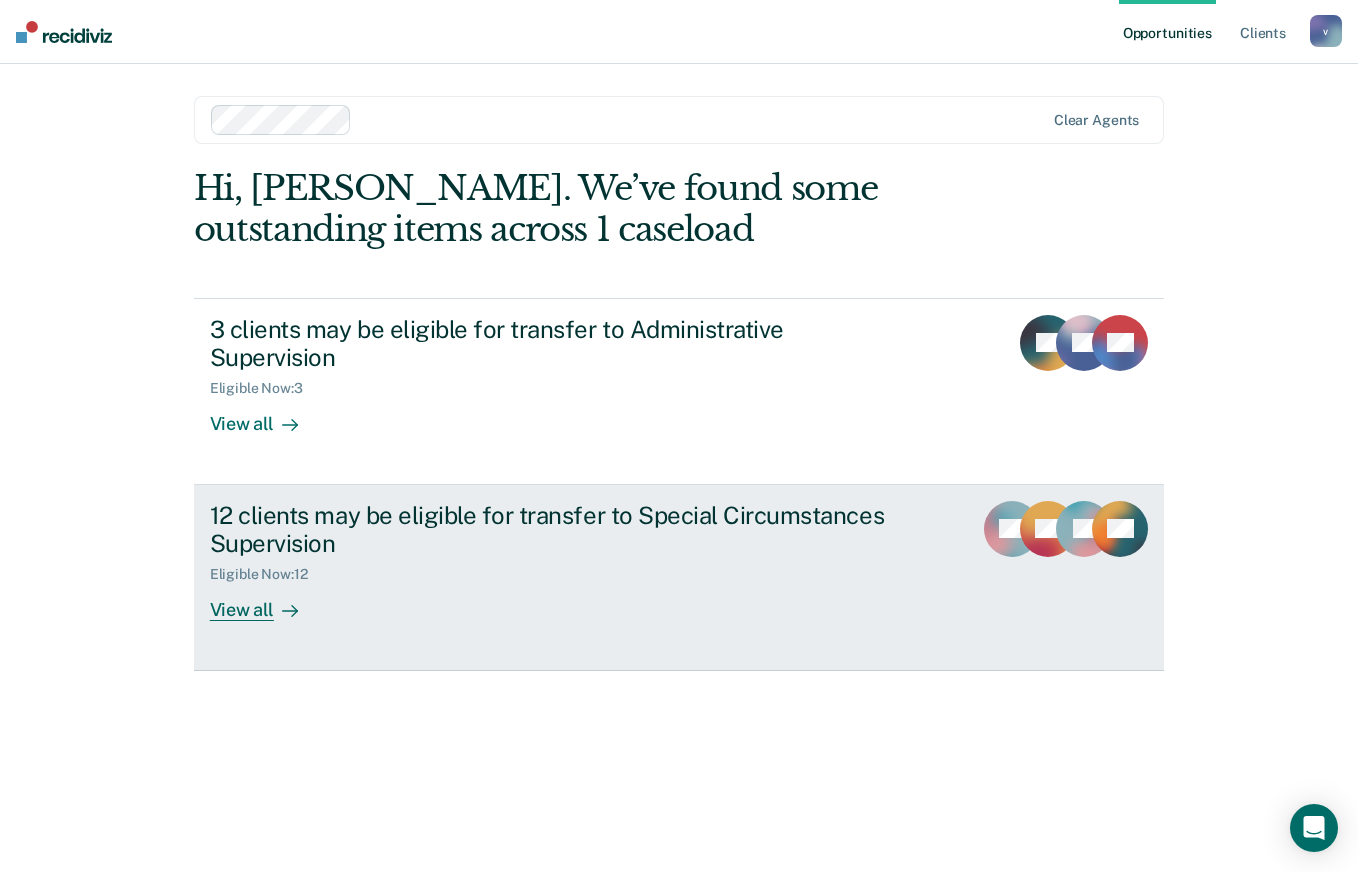 click at bounding box center (286, 610) 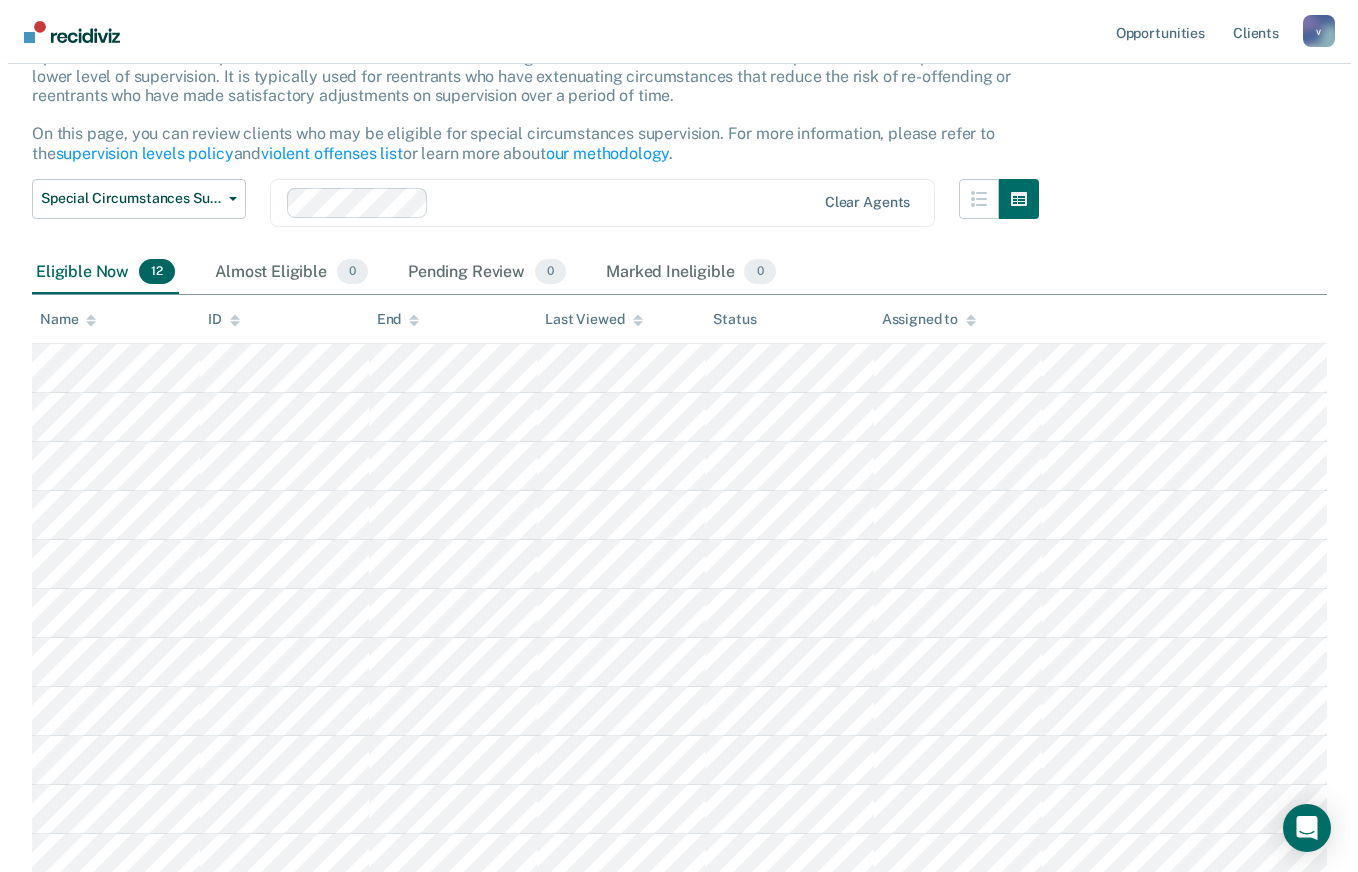 scroll, scrollTop: 0, scrollLeft: 0, axis: both 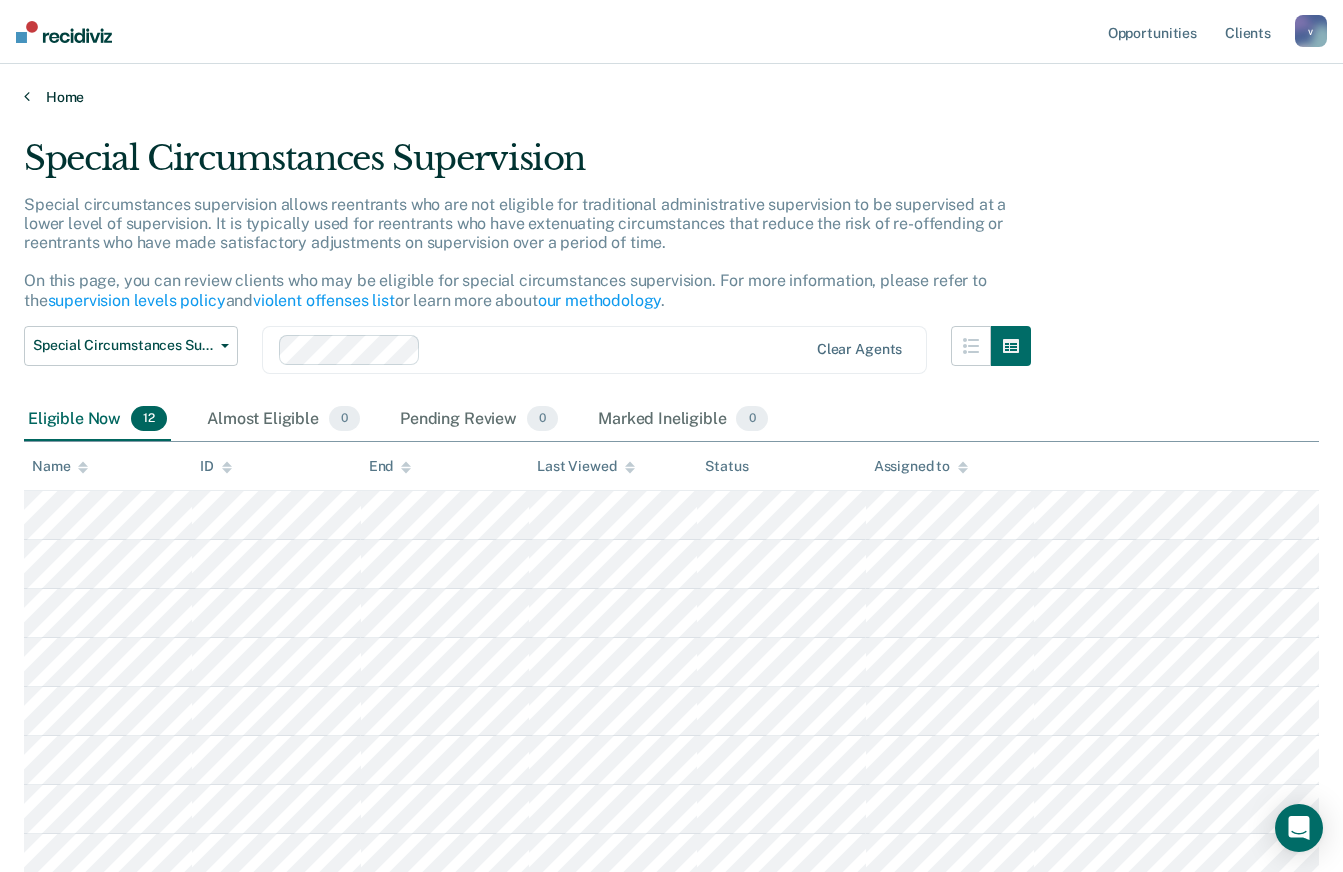 click on "Home" at bounding box center [671, 97] 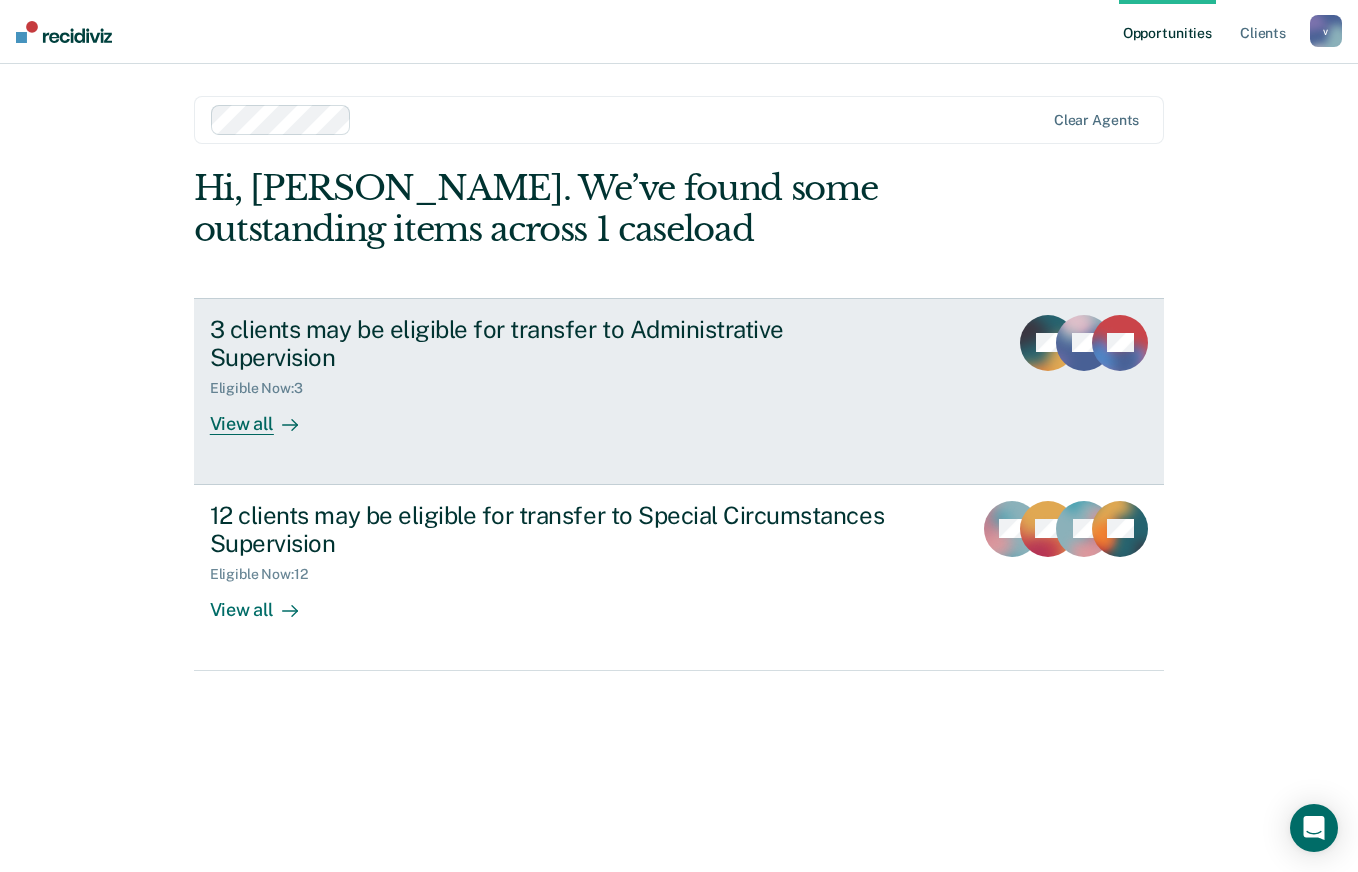 click on "View all" at bounding box center [266, 416] 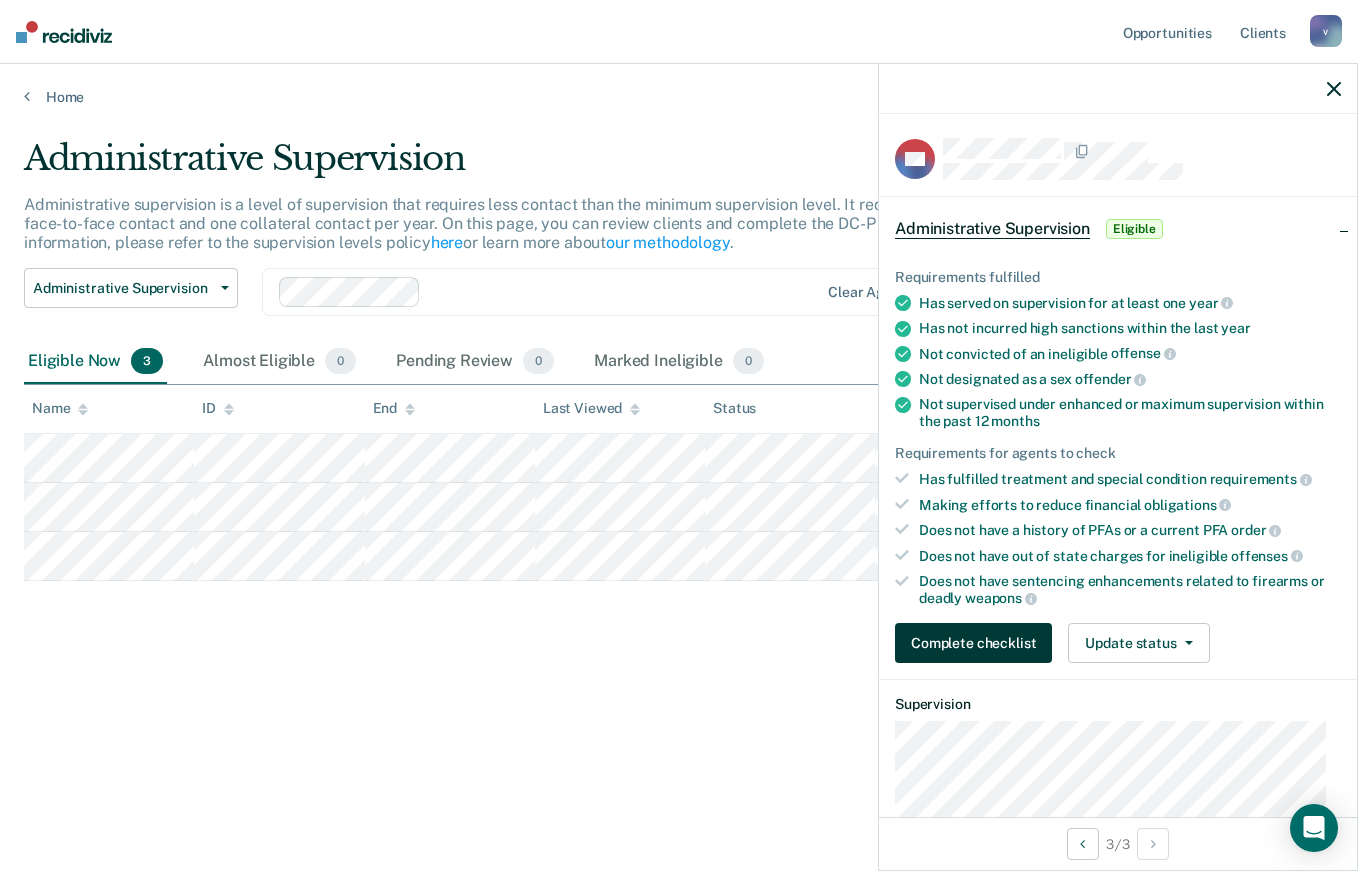 click on "Complete checklist" at bounding box center [973, 643] 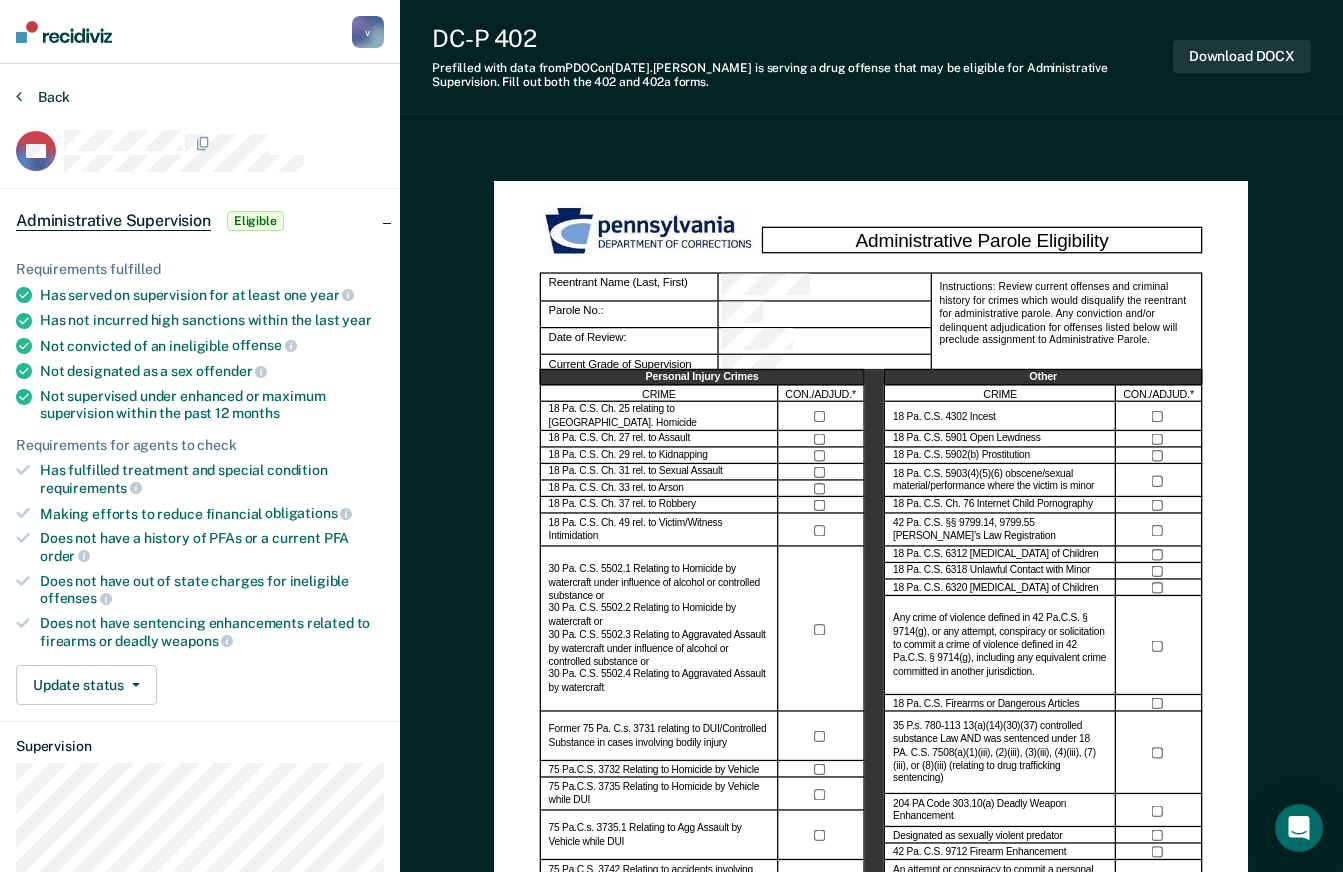 click on "Back" at bounding box center [43, 97] 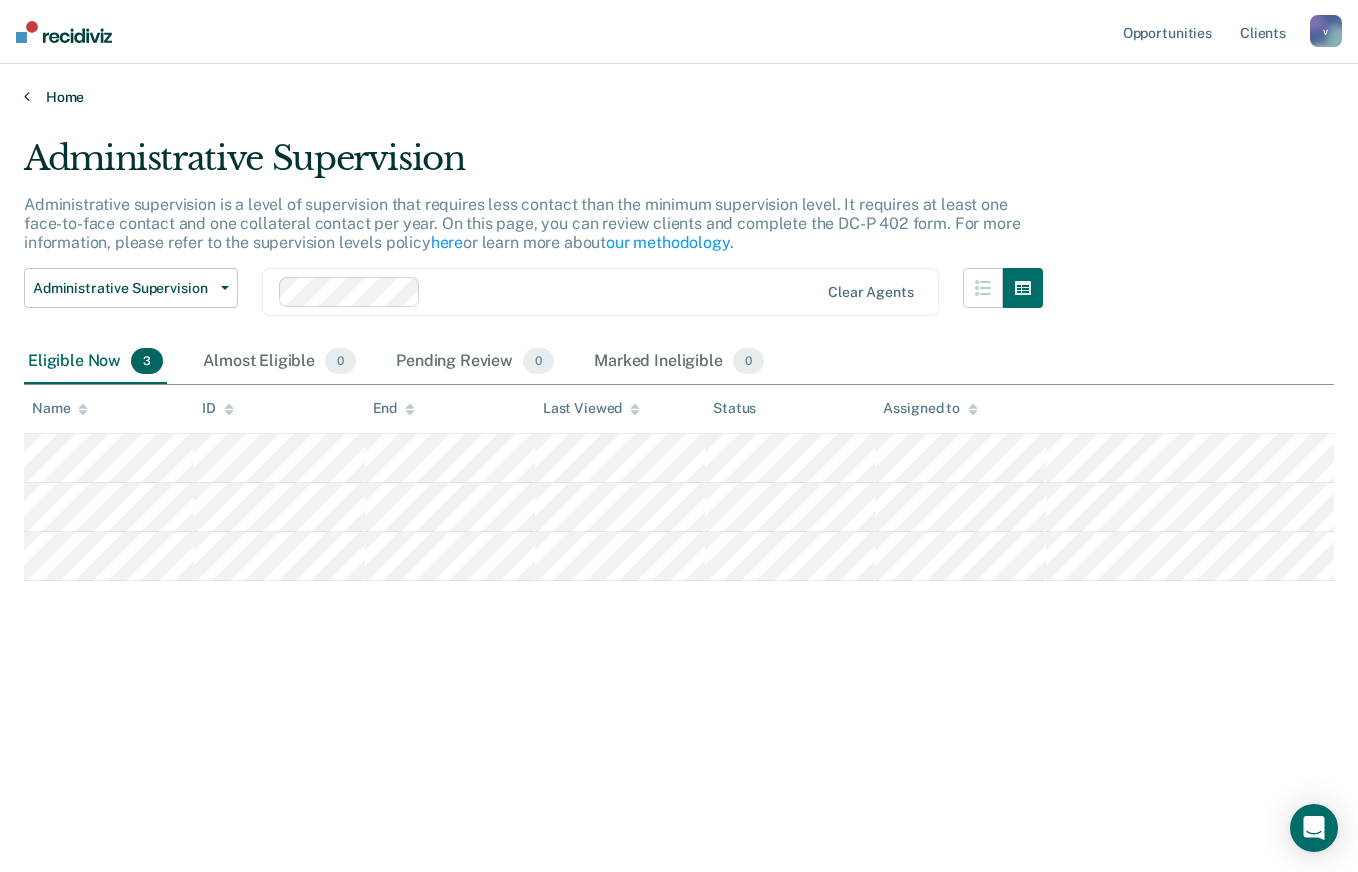 click on "Home" at bounding box center (679, 97) 